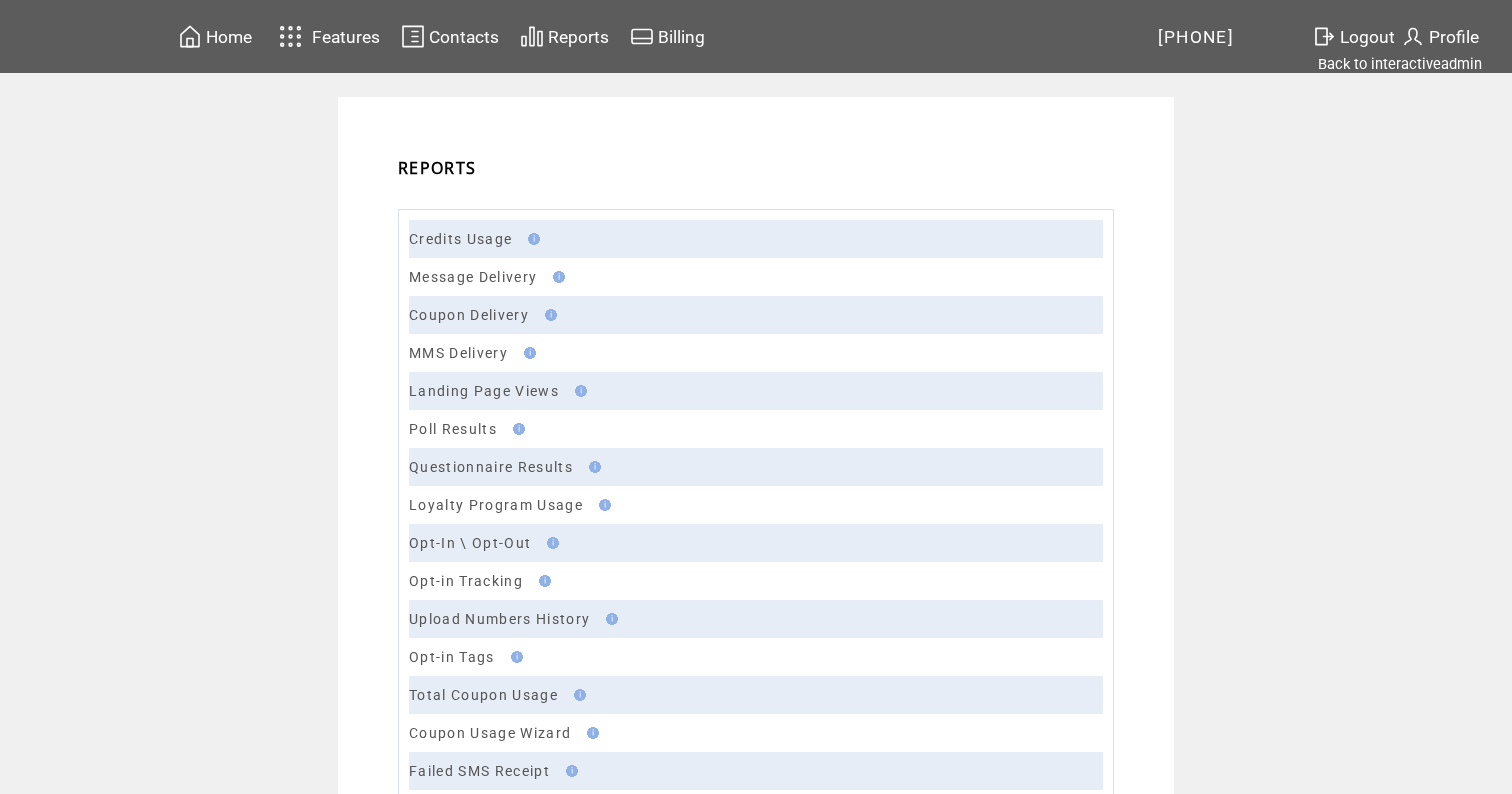scroll, scrollTop: 0, scrollLeft: 0, axis: both 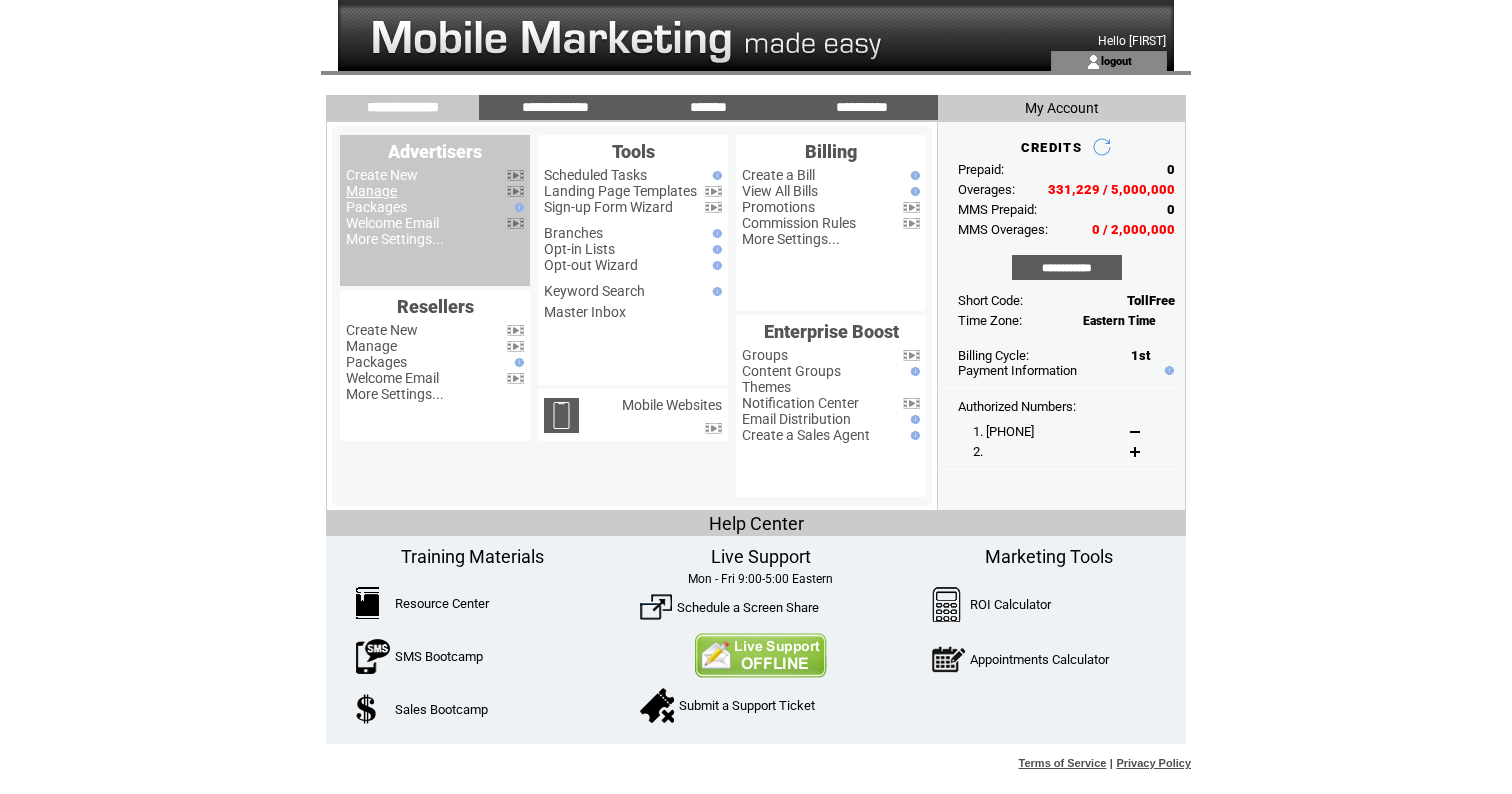 click on "Manage" at bounding box center (371, 191) 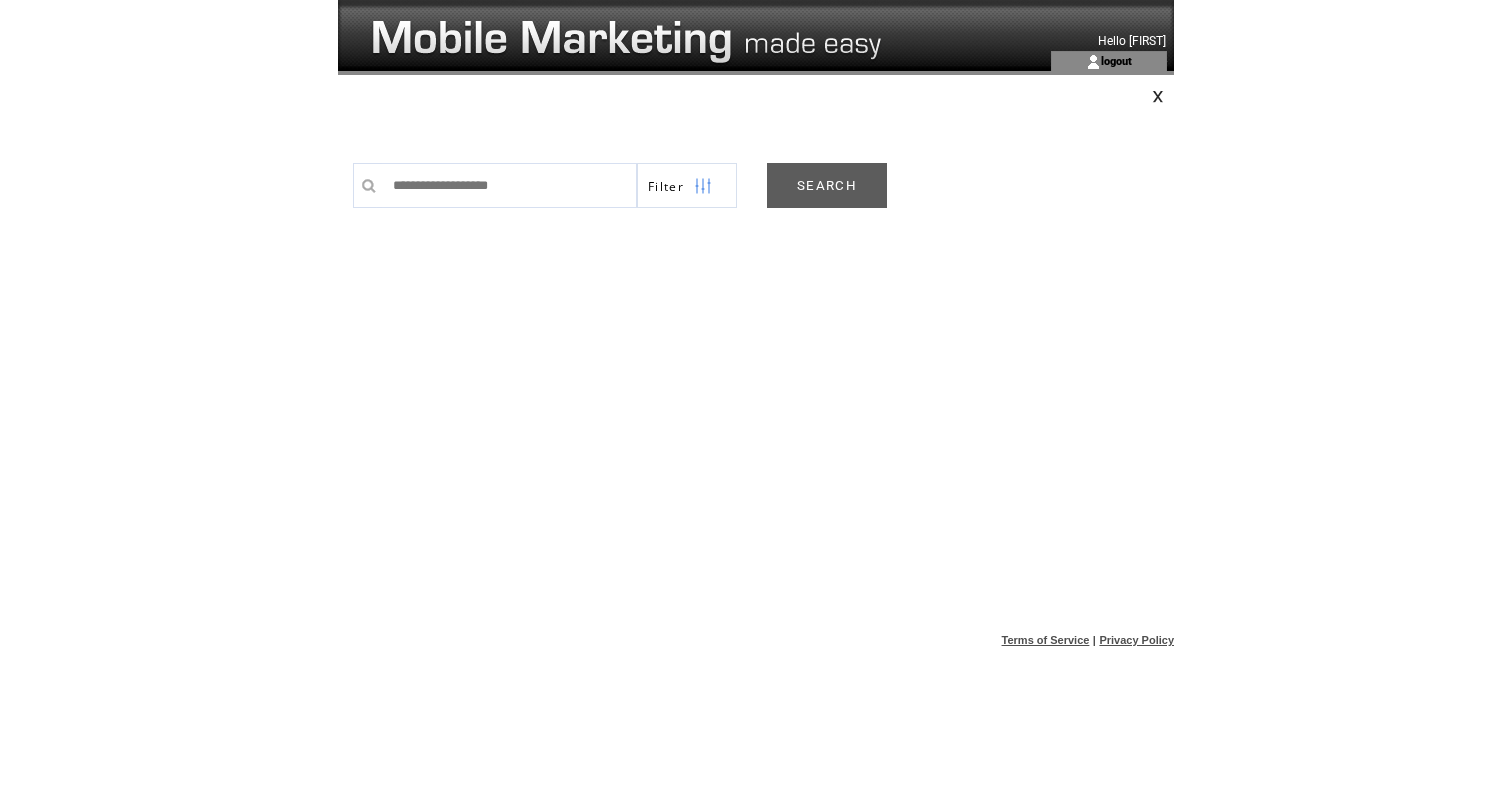 scroll, scrollTop: 0, scrollLeft: 0, axis: both 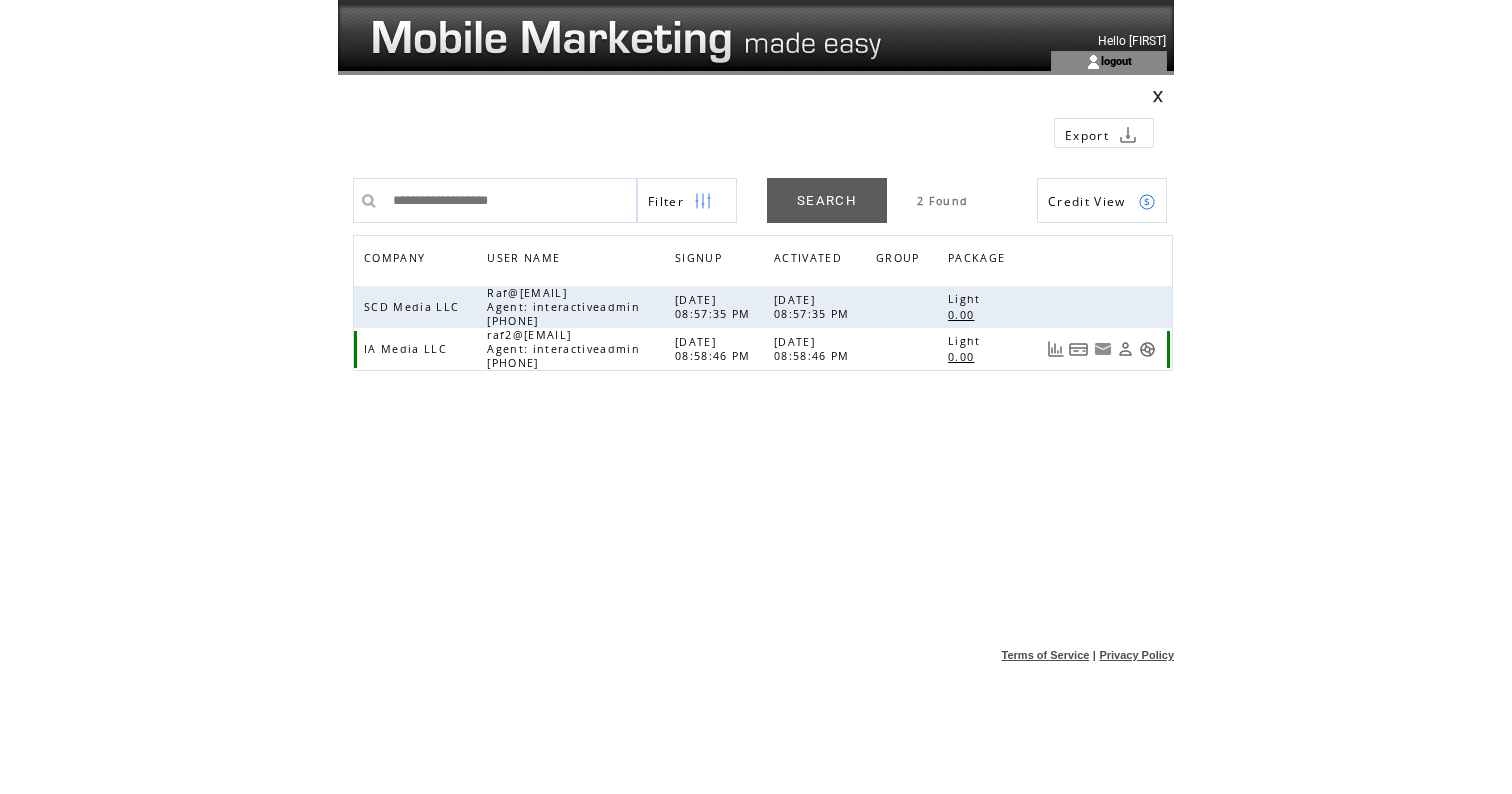 click at bounding box center (1147, 349) 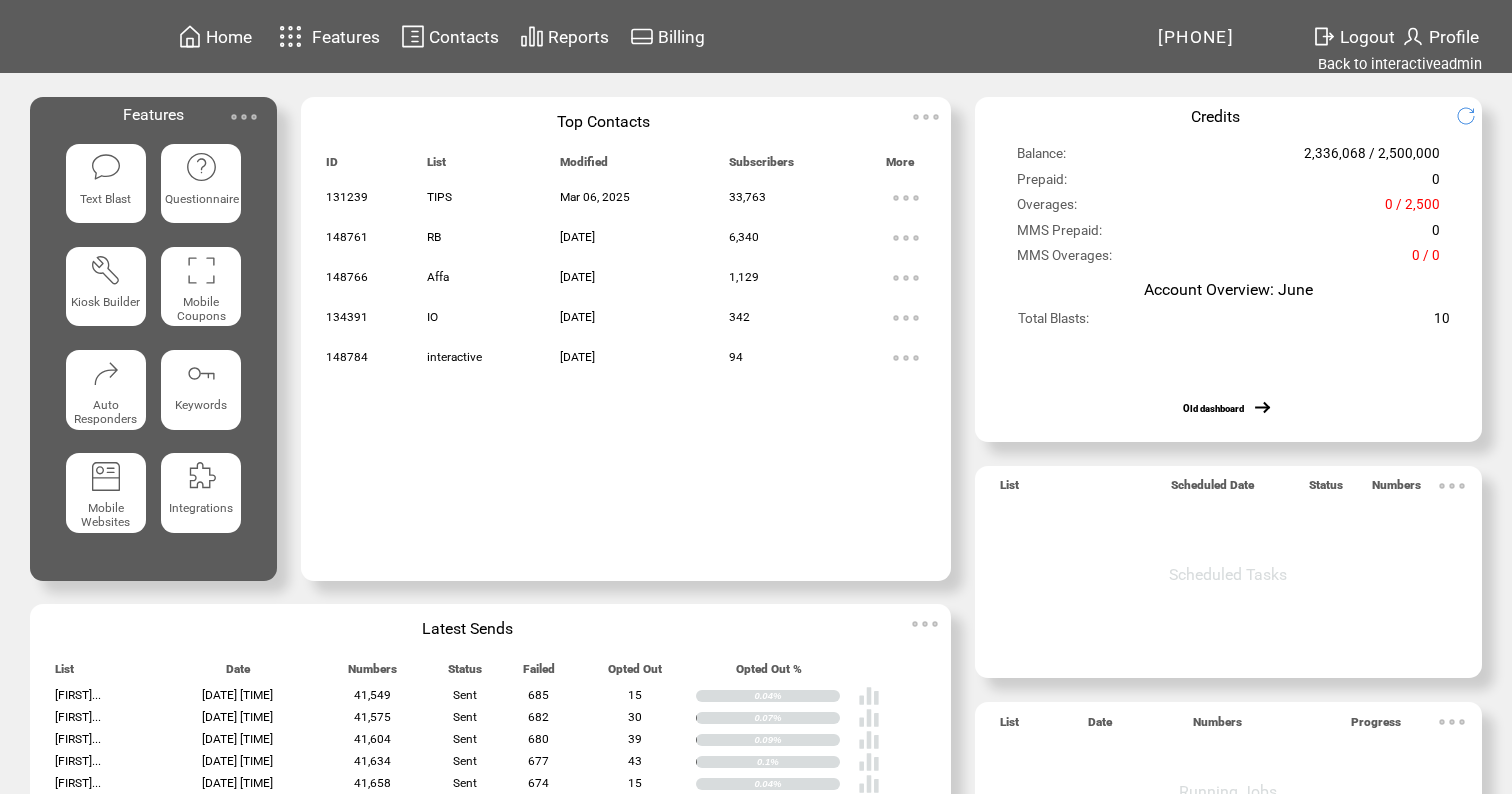 scroll, scrollTop: 0, scrollLeft: 0, axis: both 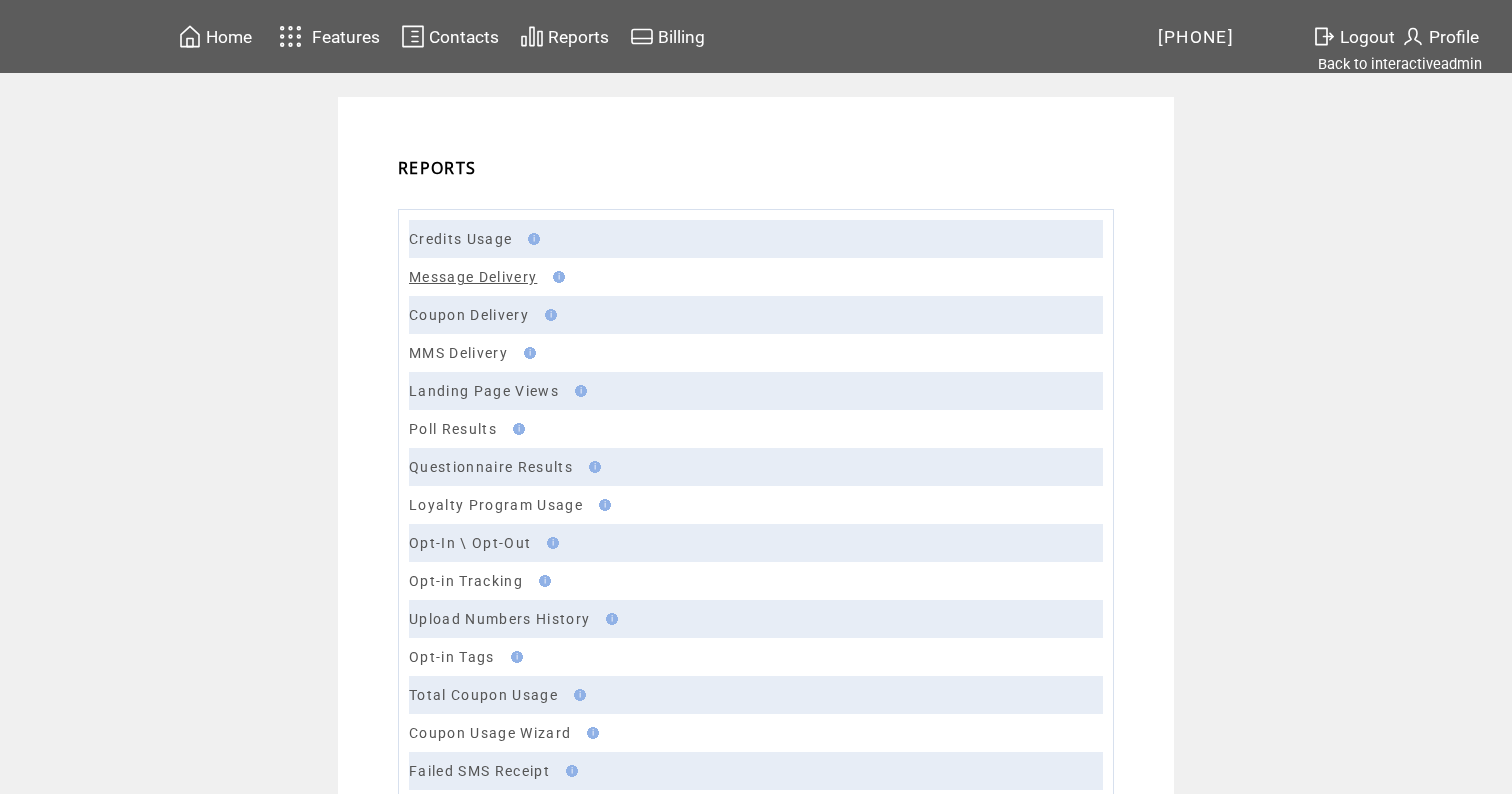 click on "Message Delivery" at bounding box center (473, 277) 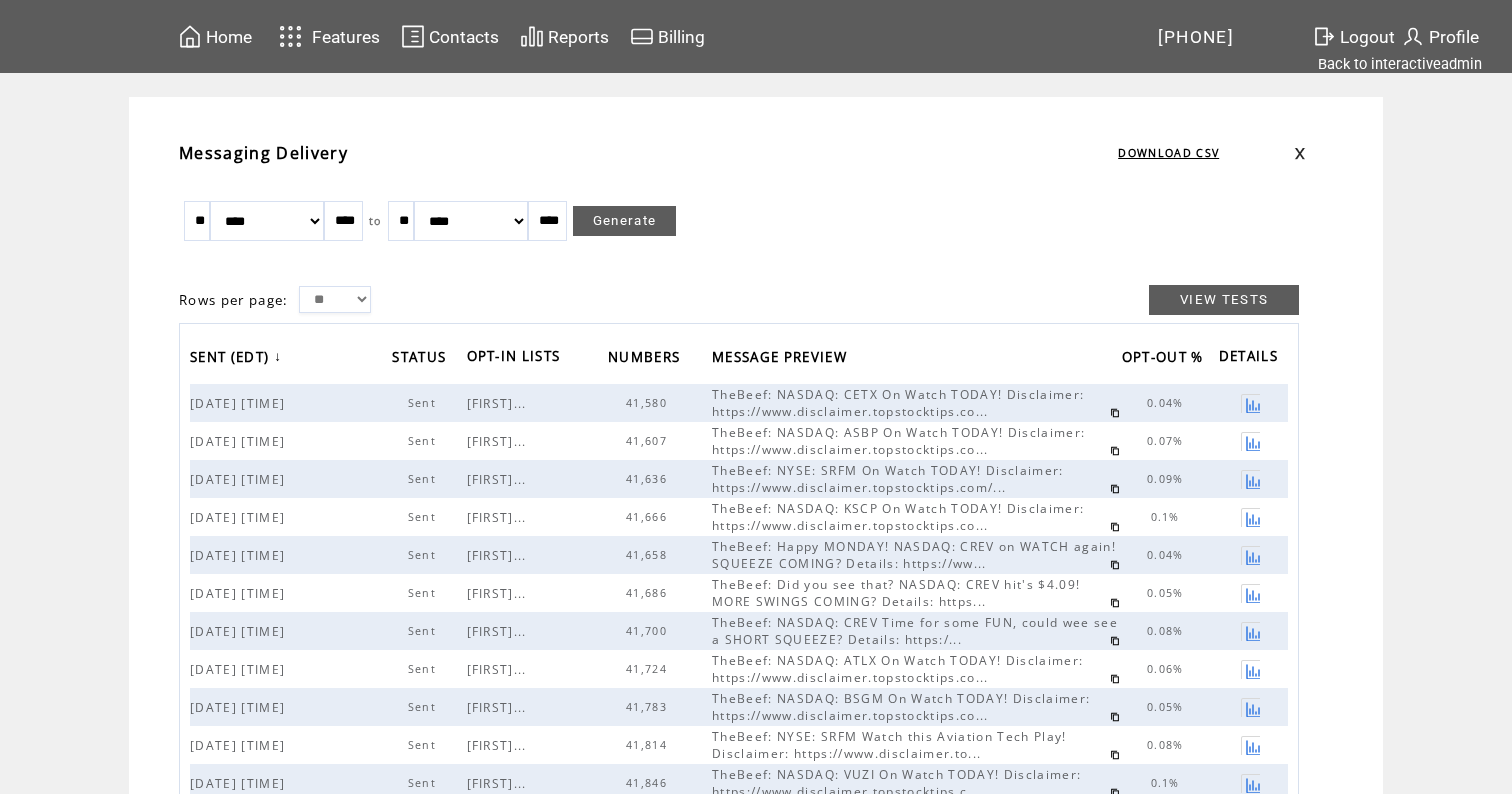 scroll, scrollTop: 0, scrollLeft: 0, axis: both 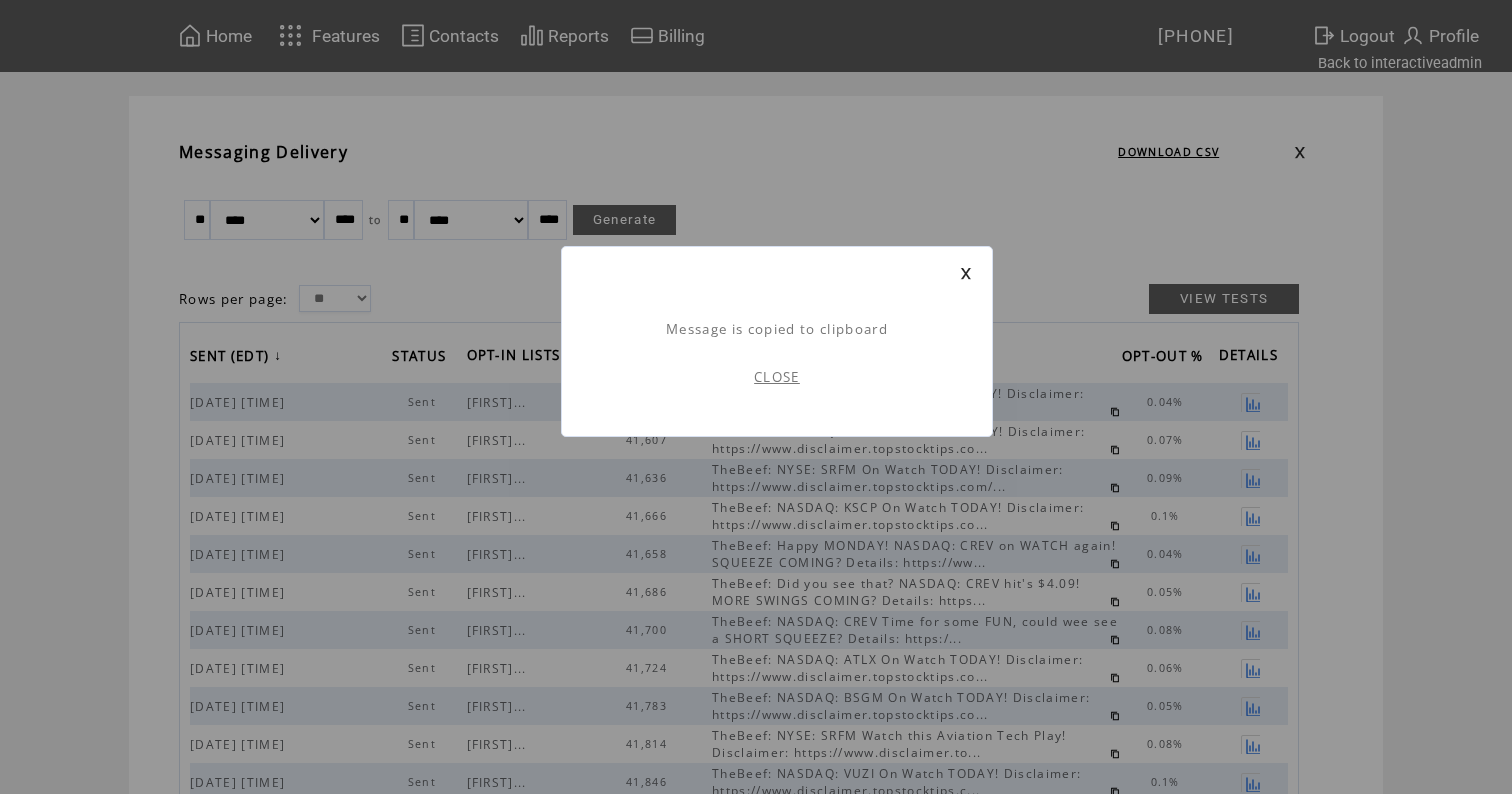 click on "CLOSE" at bounding box center [777, 377] 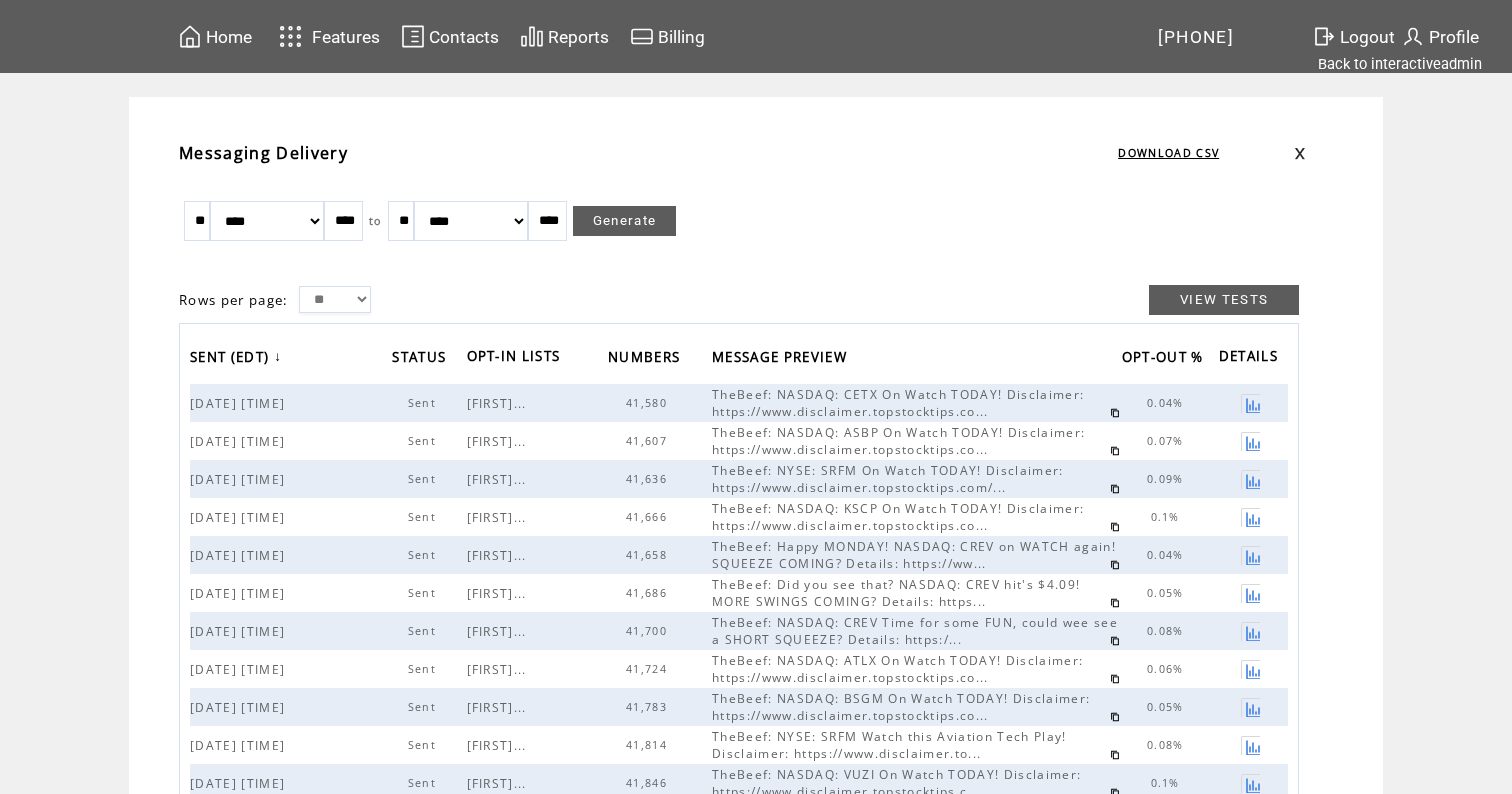click on "Home" at bounding box center [229, 37] 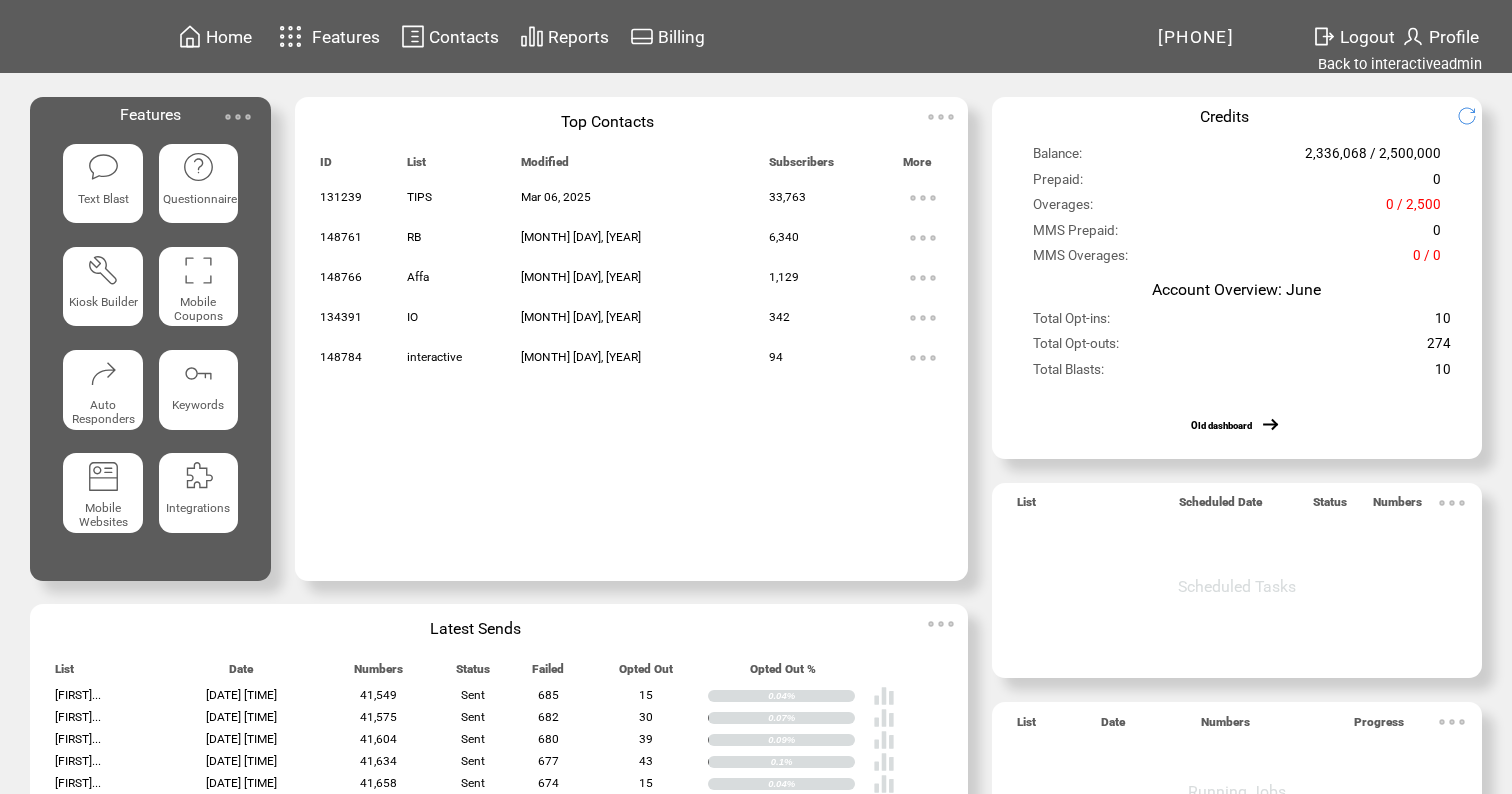 scroll, scrollTop: 0, scrollLeft: 0, axis: both 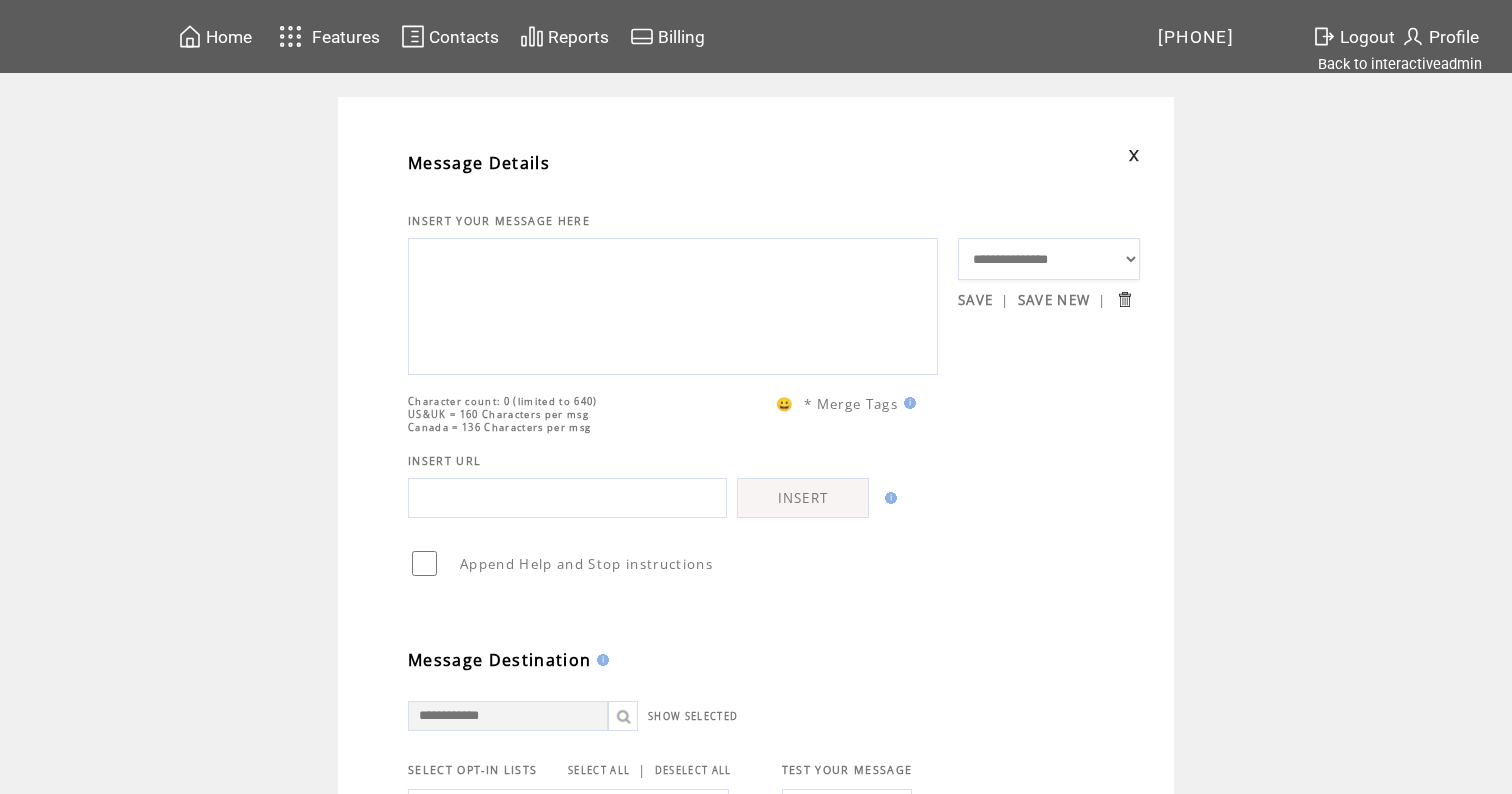 click at bounding box center (673, 304) 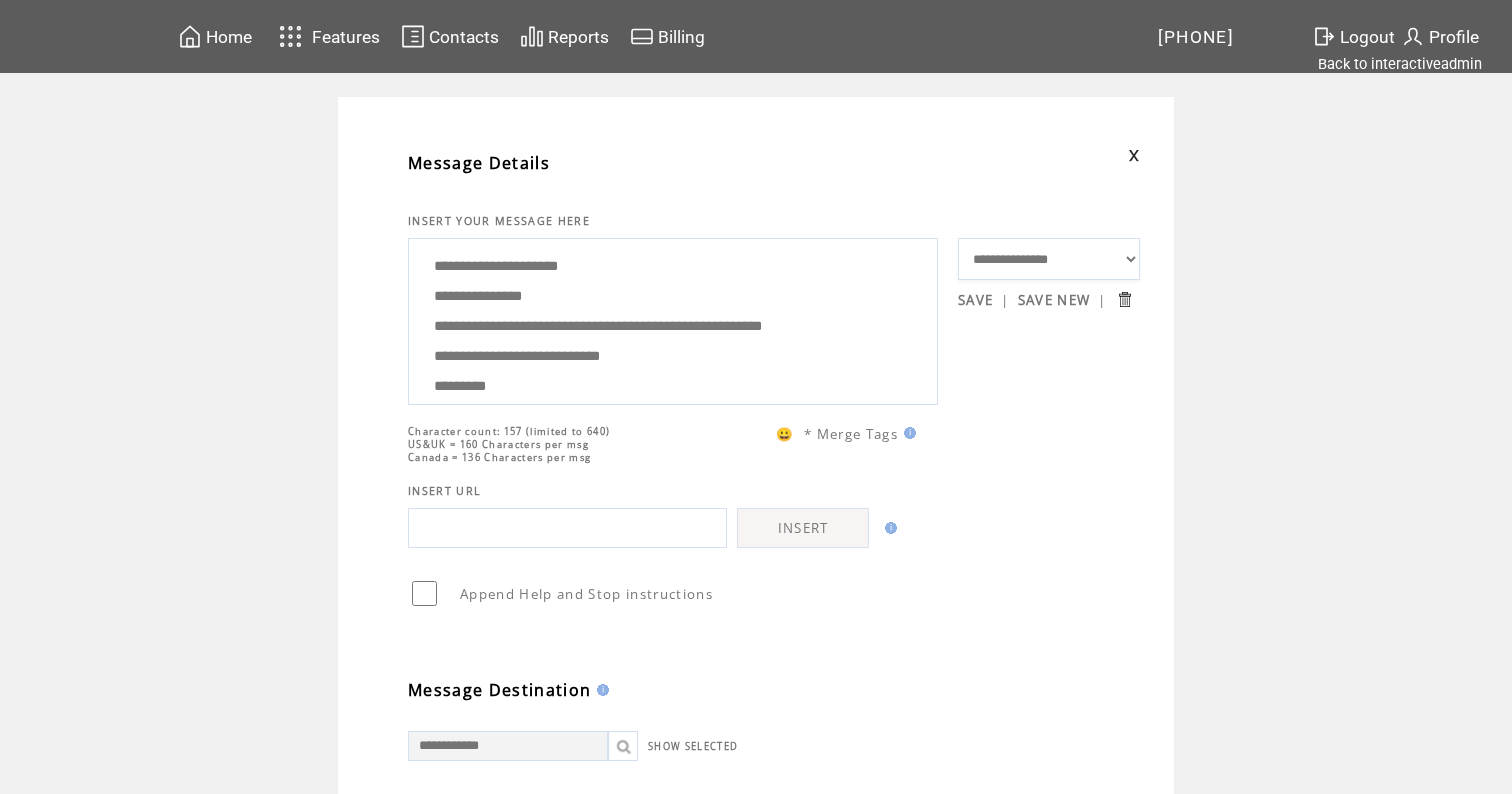 scroll, scrollTop: 0, scrollLeft: 0, axis: both 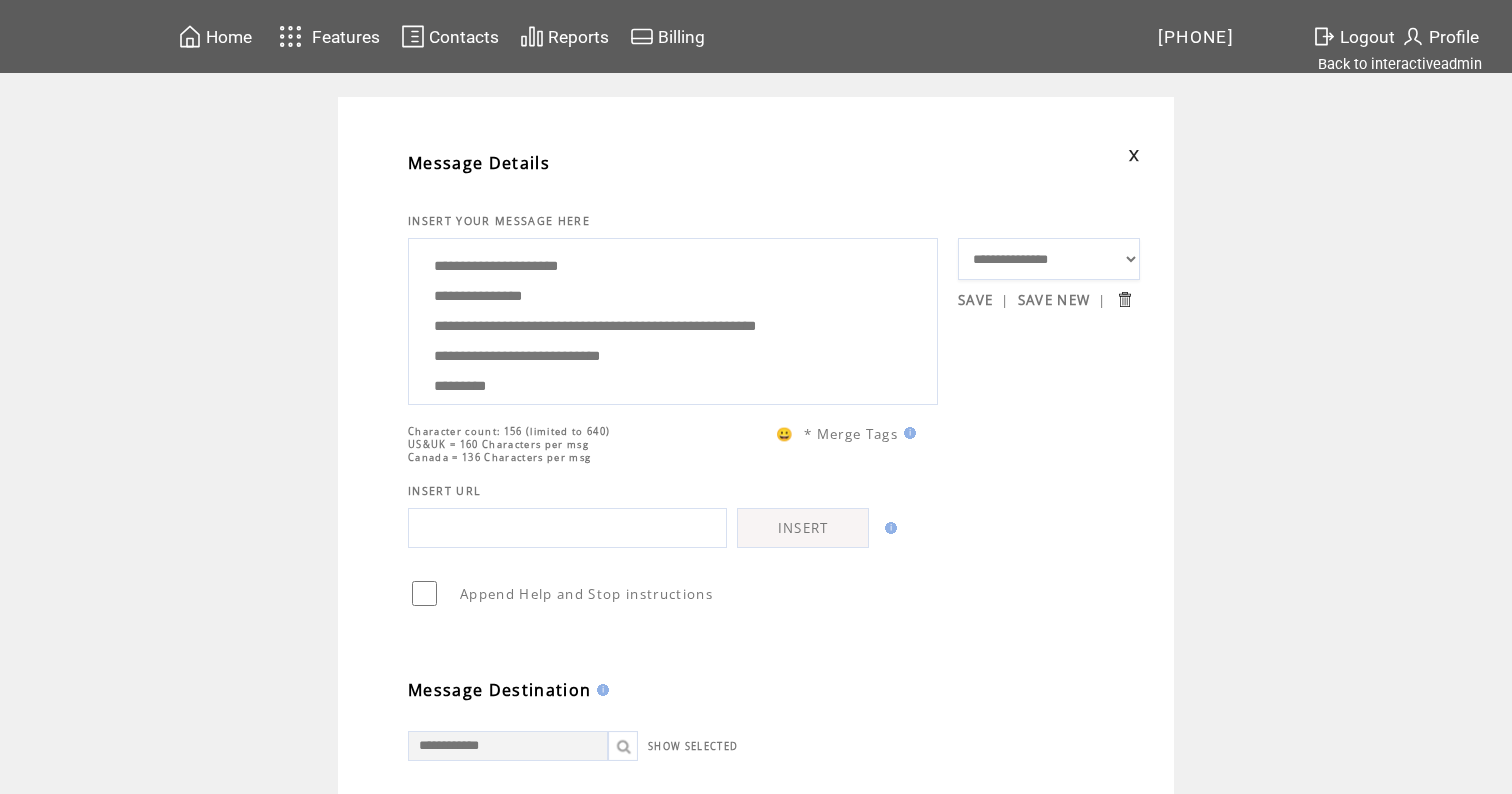 click on "**********" at bounding box center [673, 319] 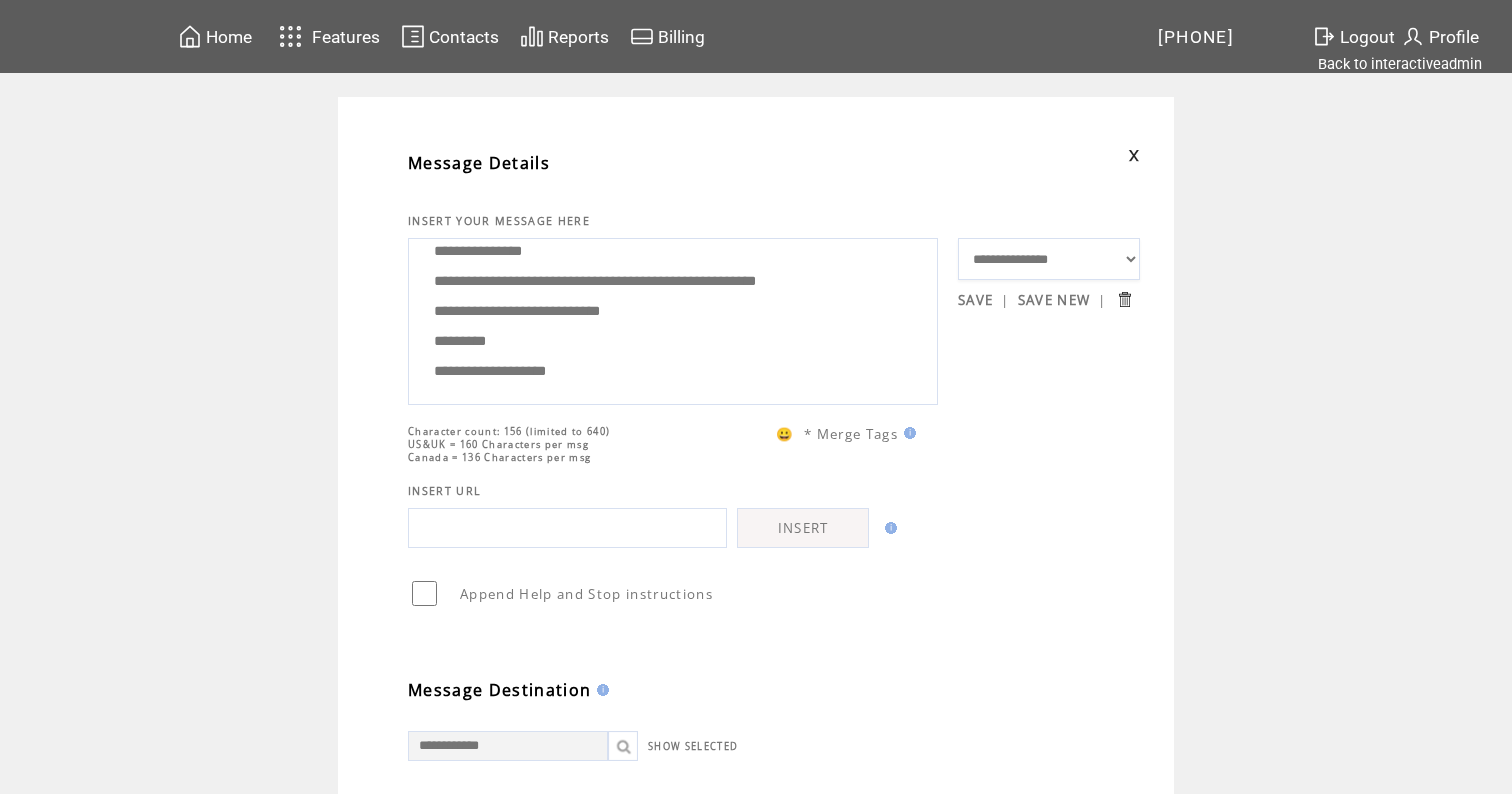 scroll, scrollTop: 100, scrollLeft: 0, axis: vertical 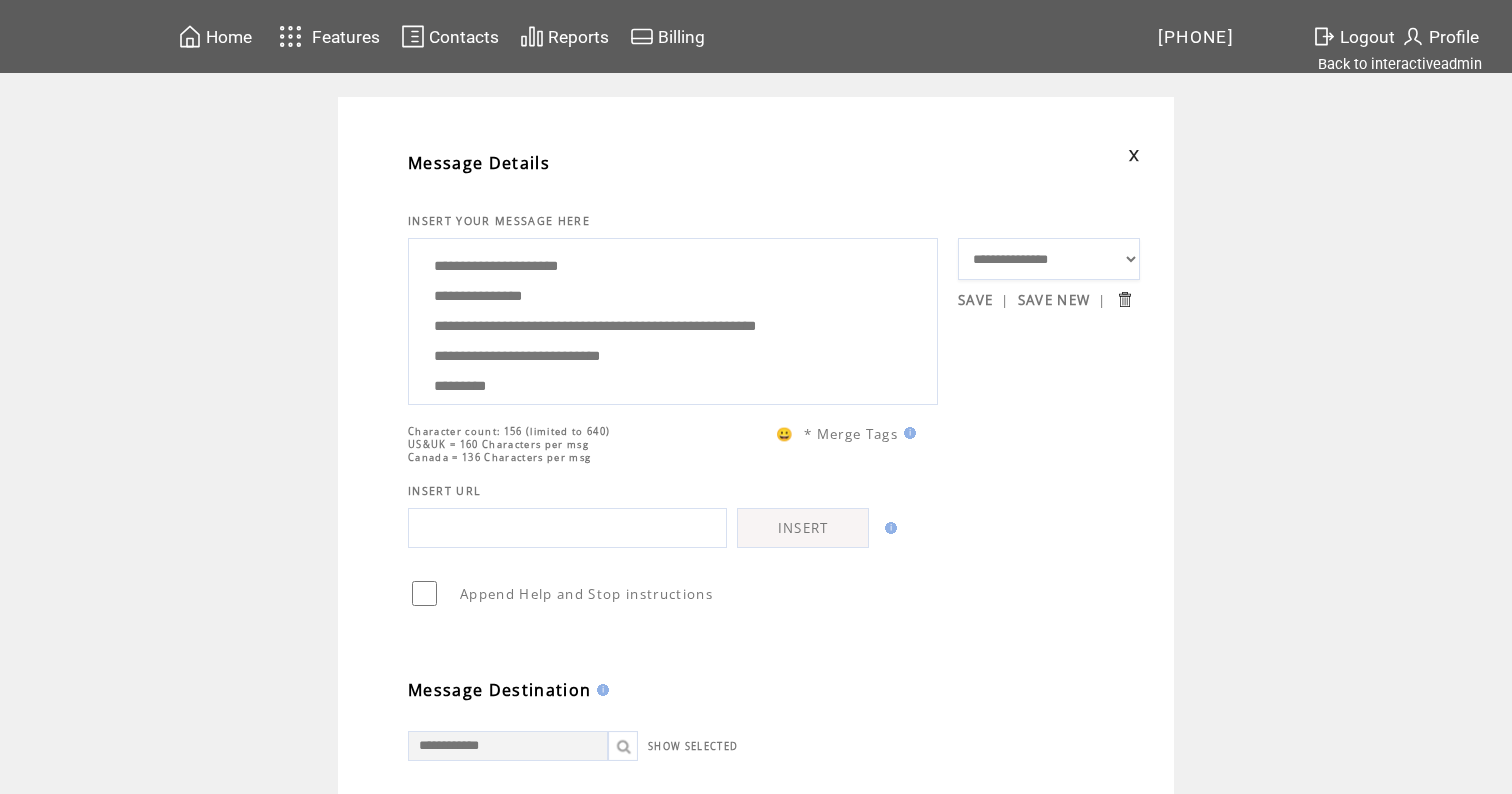 drag, startPoint x: 605, startPoint y: 379, endPoint x: 547, endPoint y: 152, distance: 234.29256 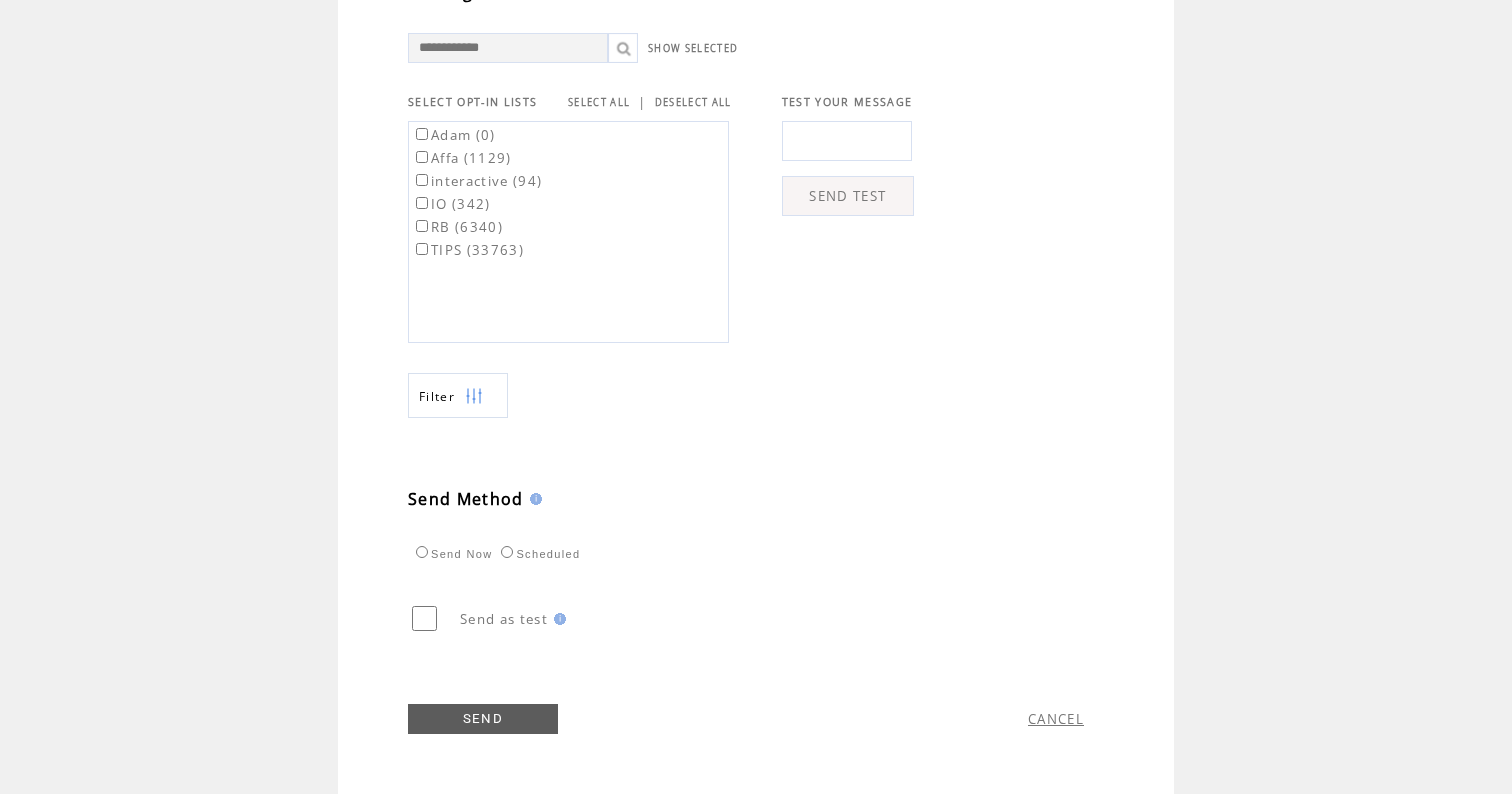 scroll, scrollTop: 709, scrollLeft: 0, axis: vertical 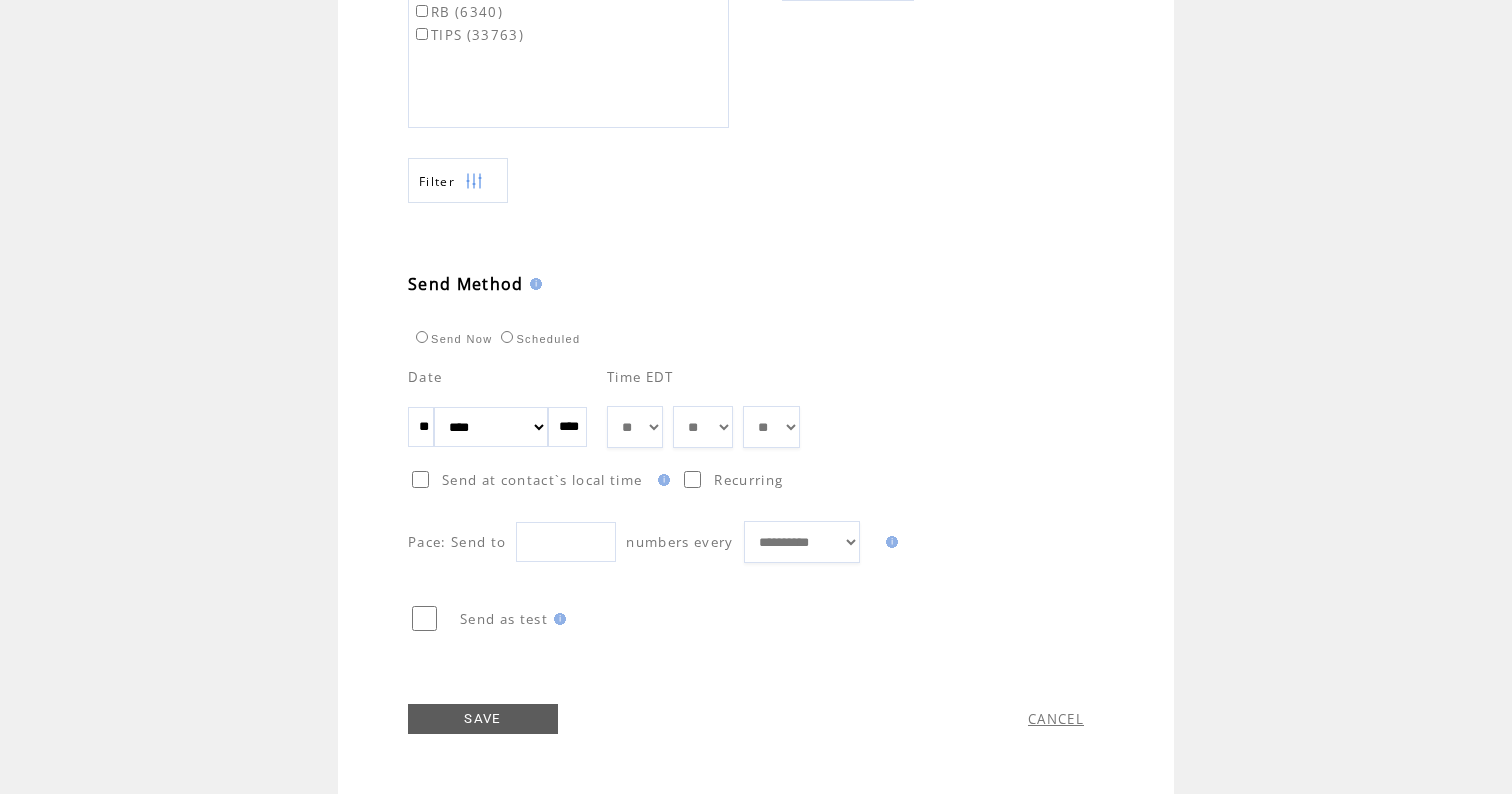 select on "*" 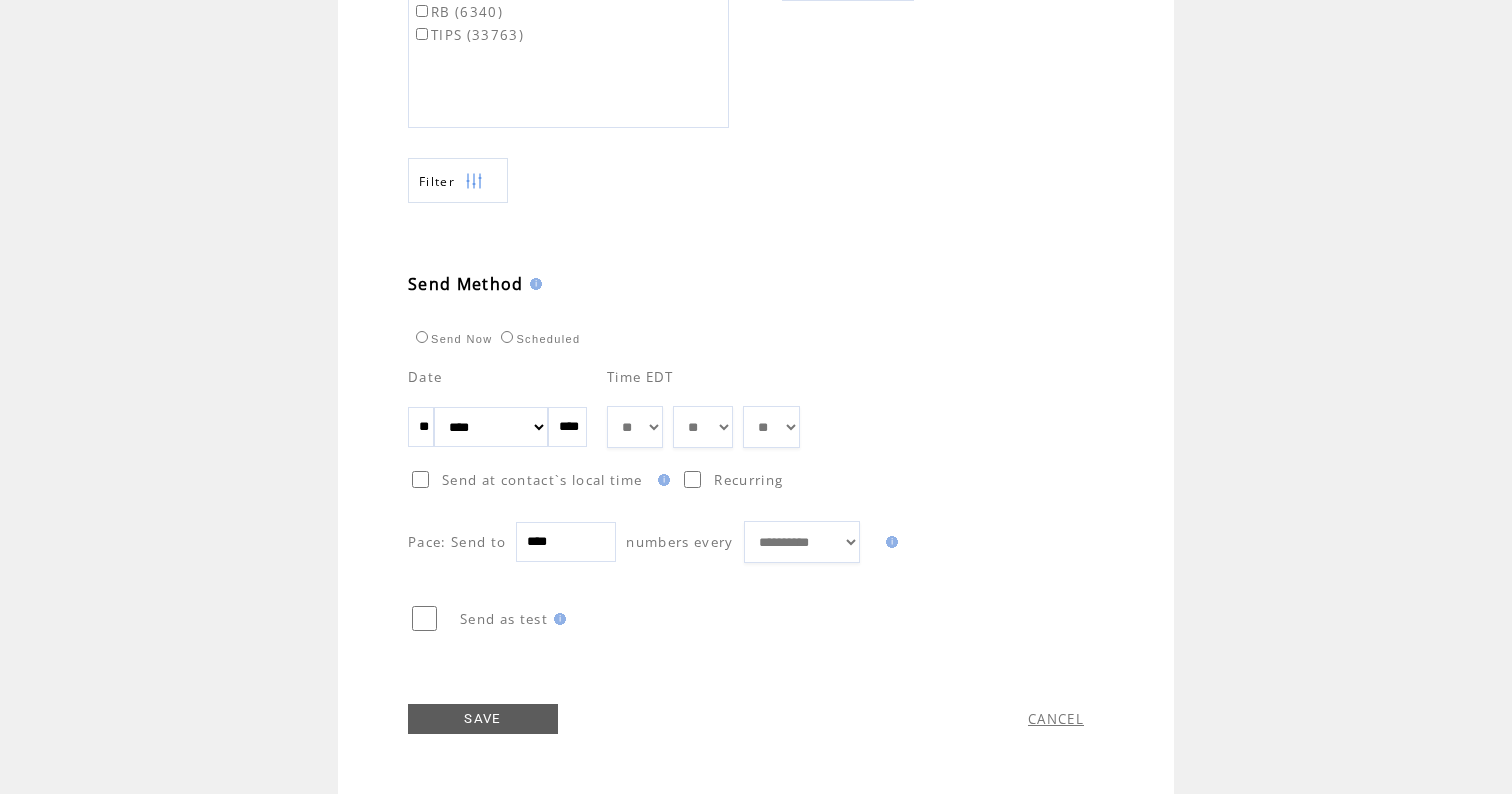 type on "****" 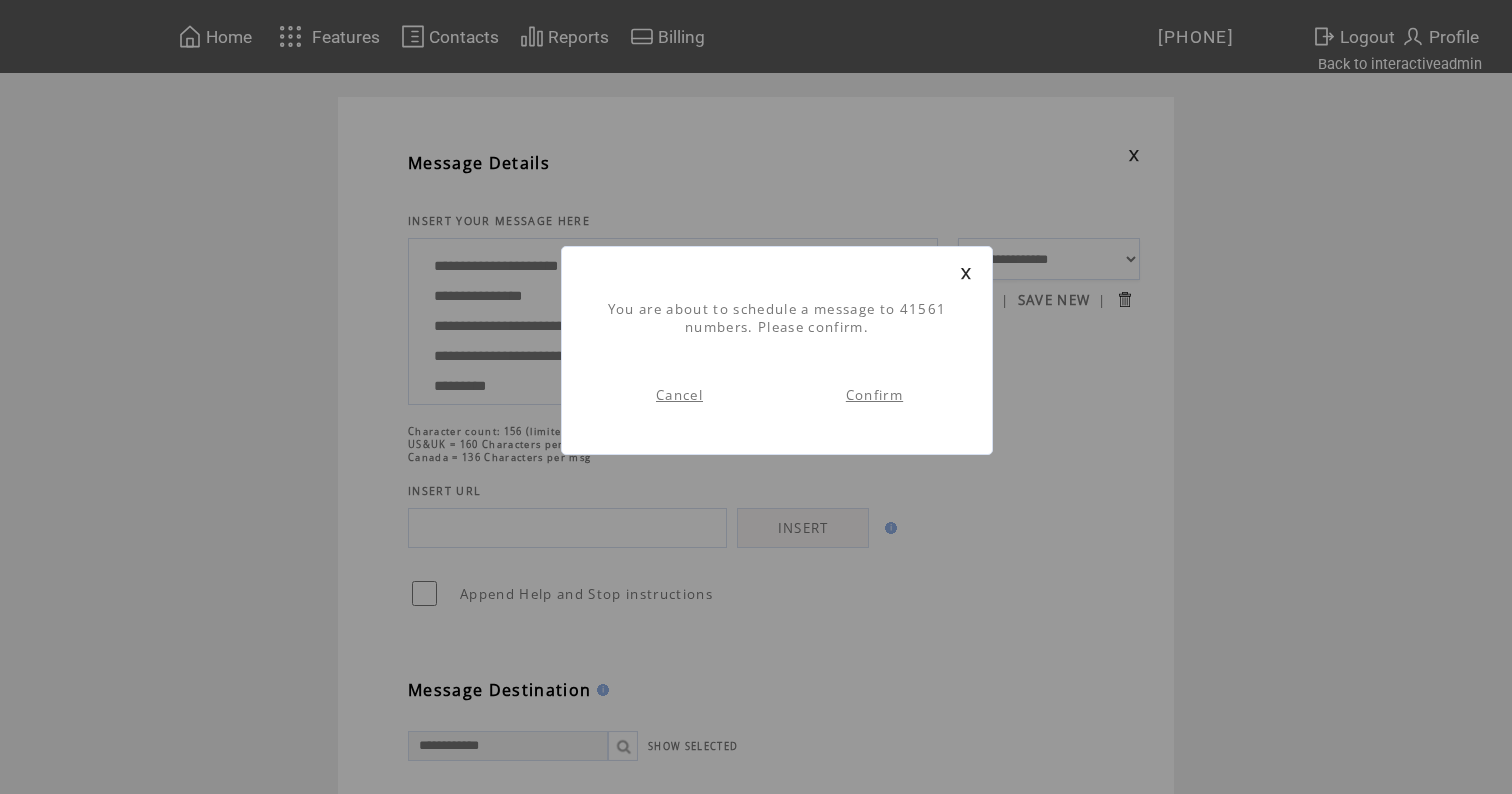 scroll, scrollTop: 1, scrollLeft: 0, axis: vertical 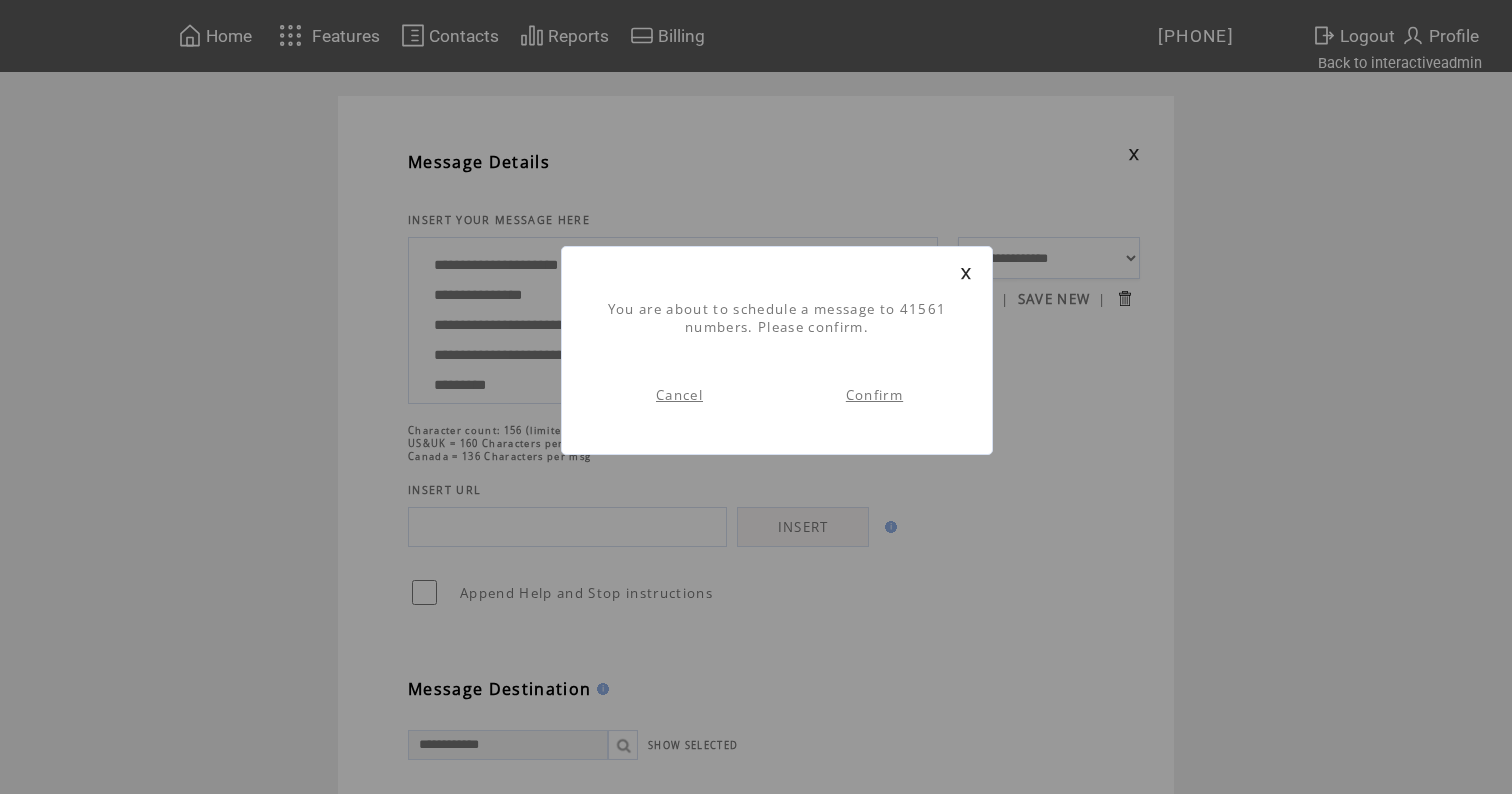 click on "Confirm" at bounding box center (874, 395) 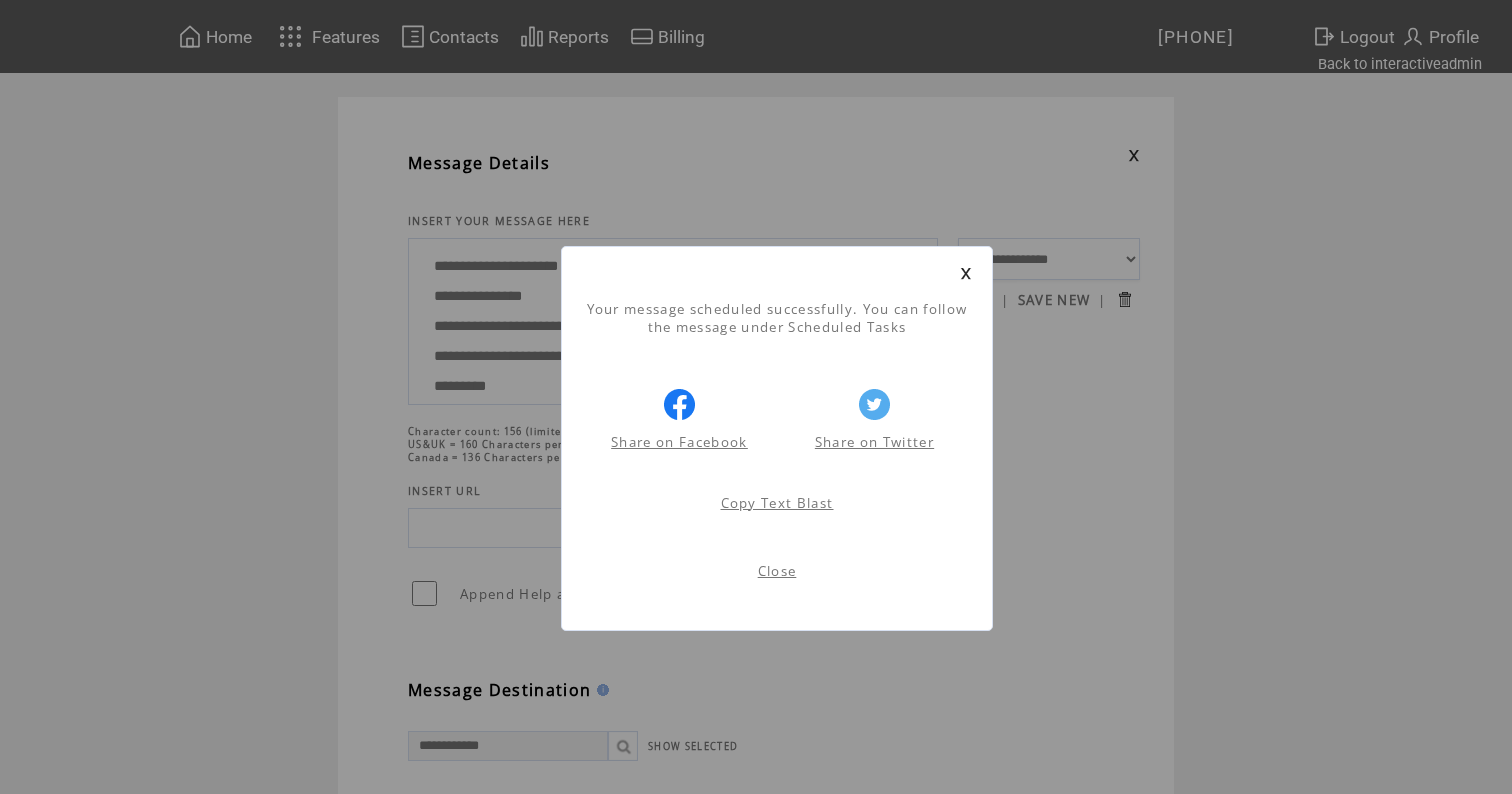 scroll, scrollTop: 1, scrollLeft: 0, axis: vertical 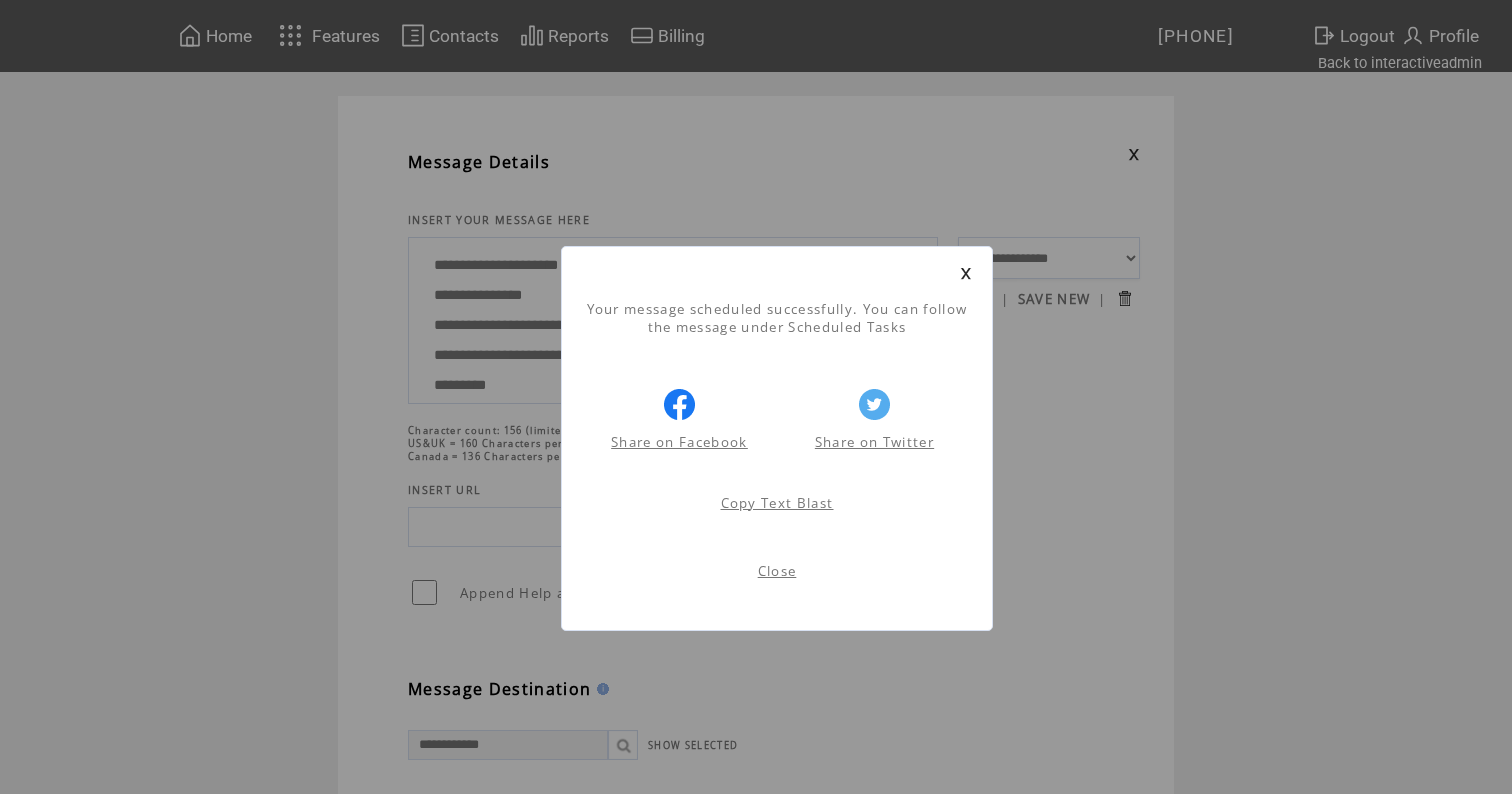 click at bounding box center [966, 273] 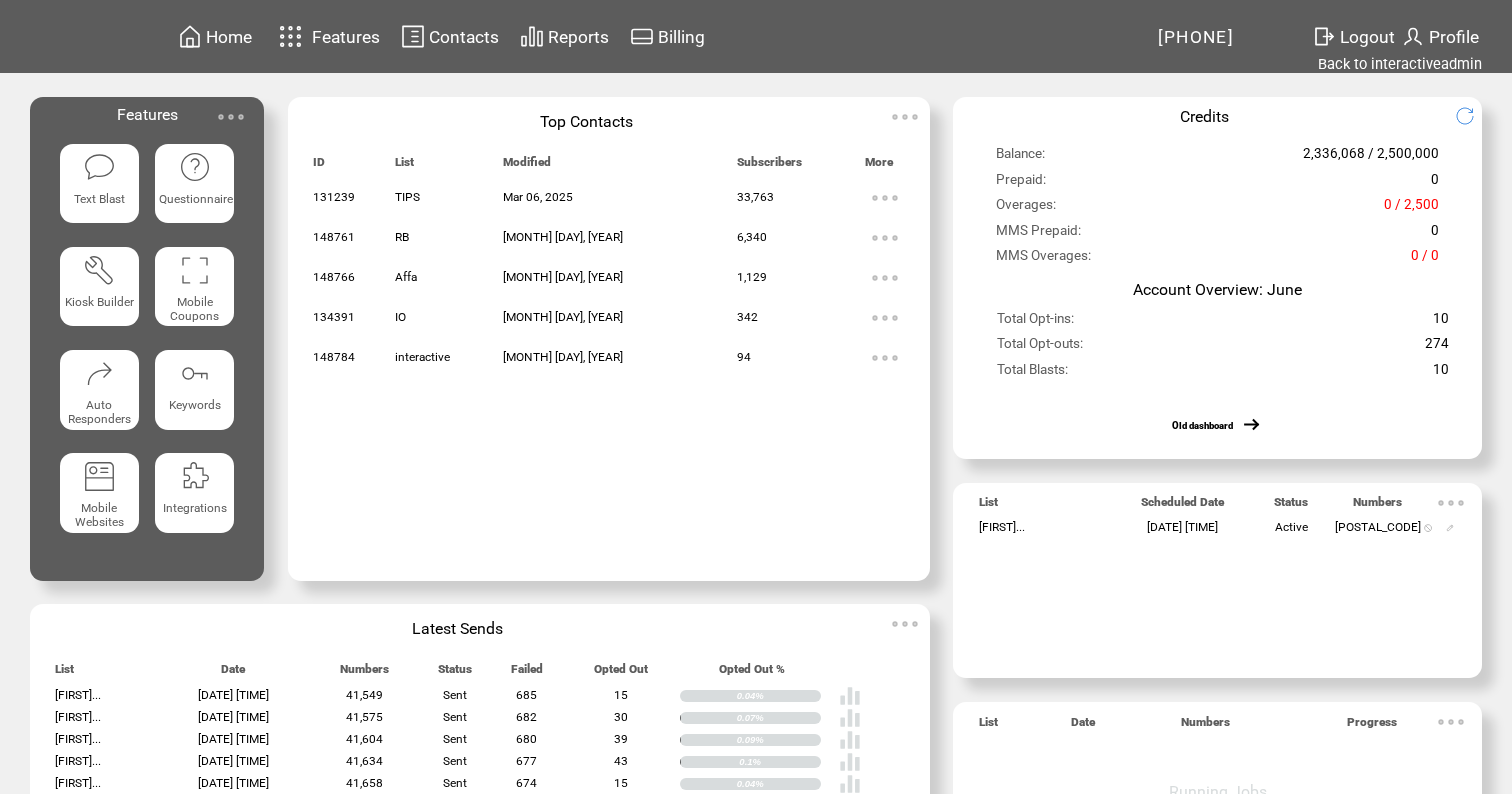scroll, scrollTop: 0, scrollLeft: 0, axis: both 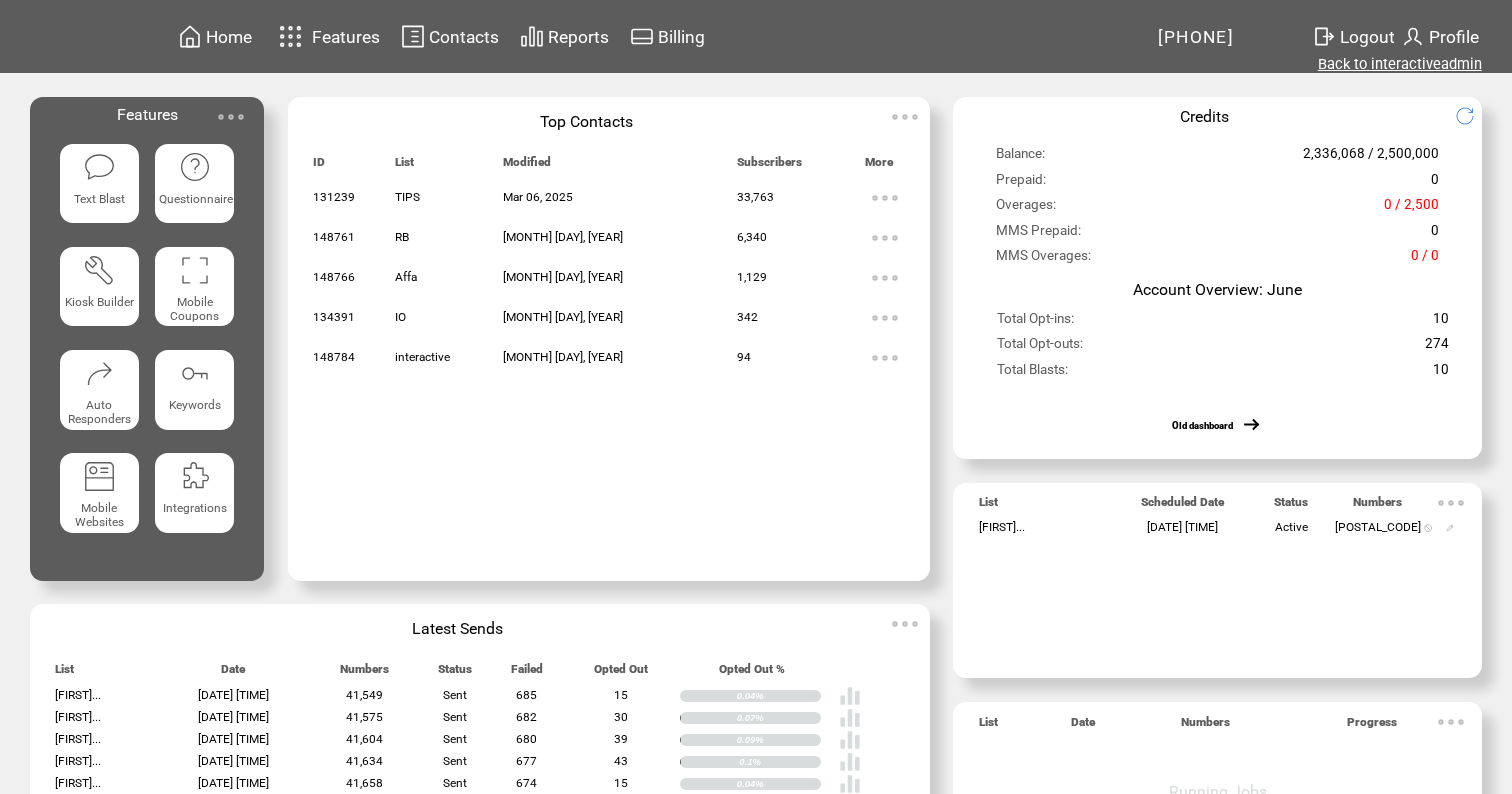 click on "Back to interactiveadmin" at bounding box center (1400, 64) 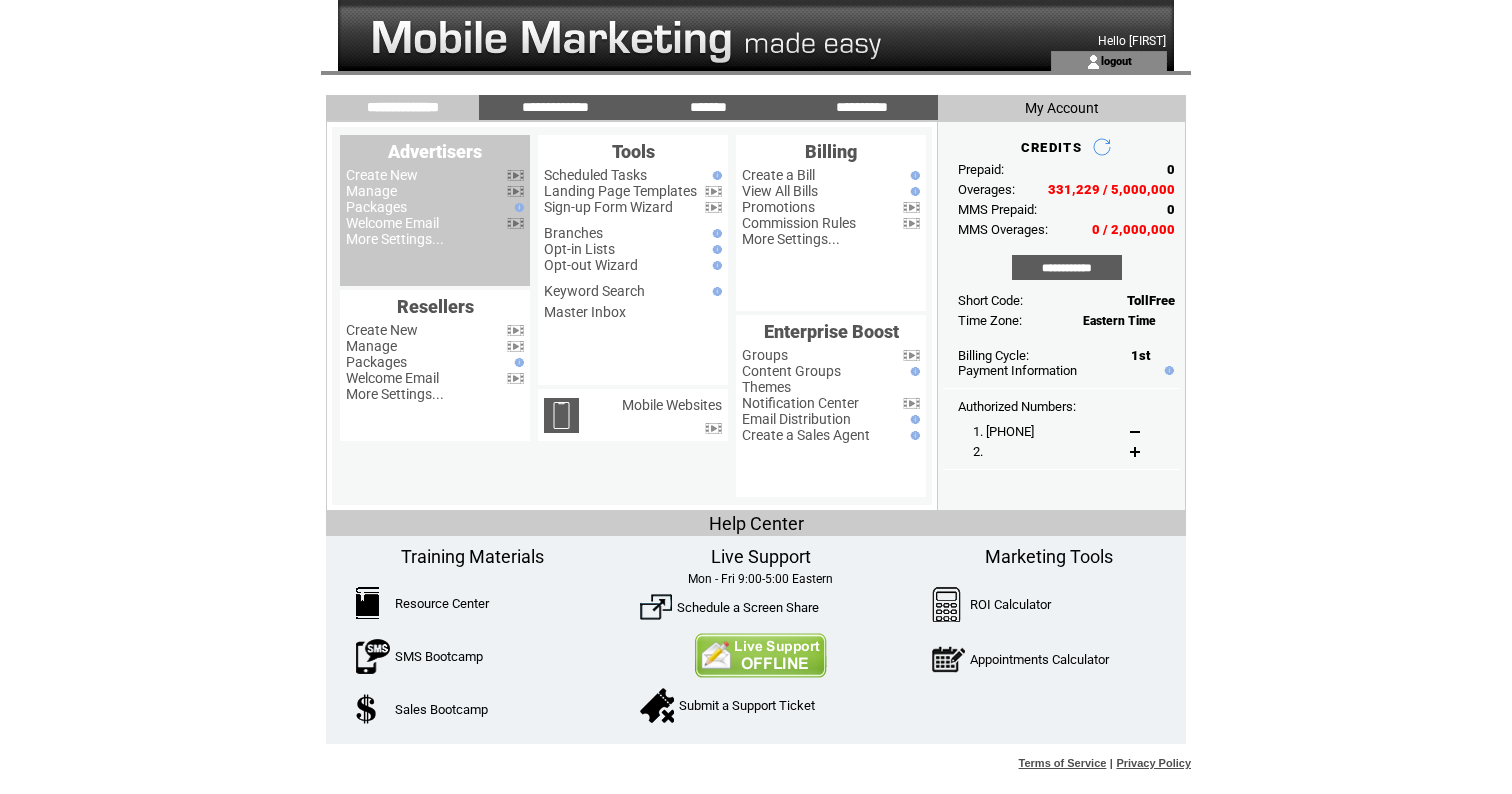 scroll, scrollTop: 0, scrollLeft: 0, axis: both 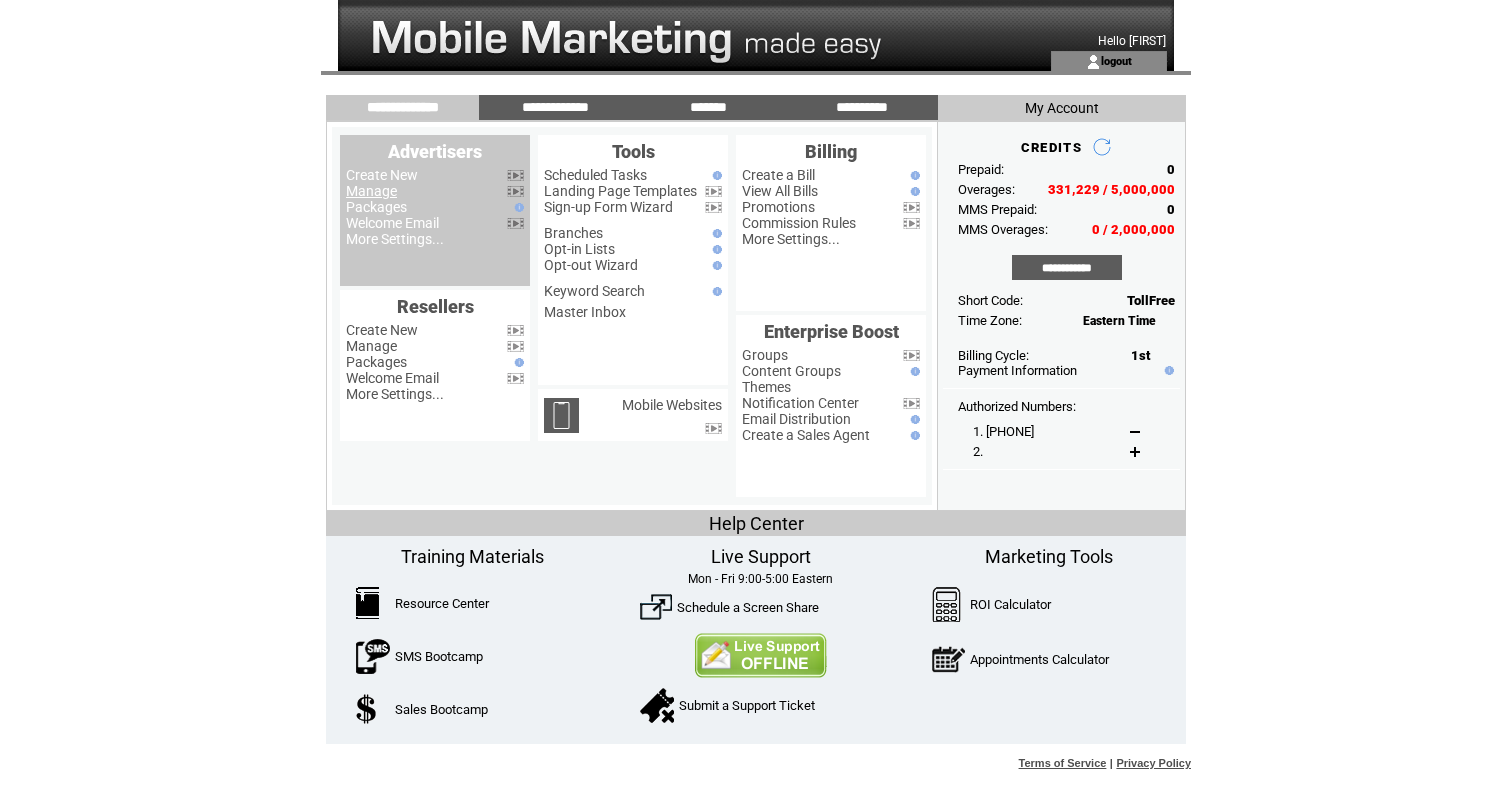click on "Manage" at bounding box center [371, 191] 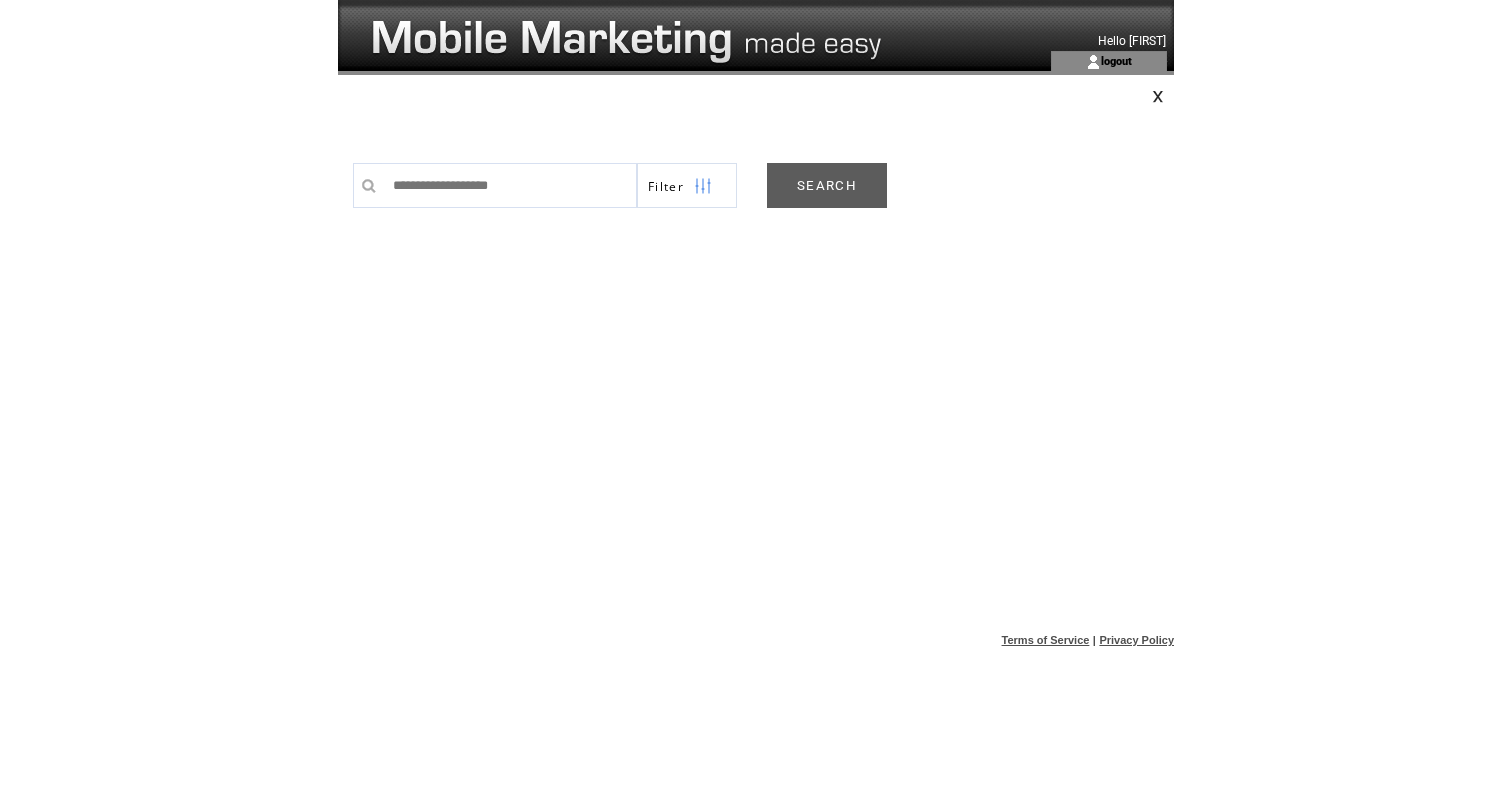 scroll, scrollTop: 0, scrollLeft: 0, axis: both 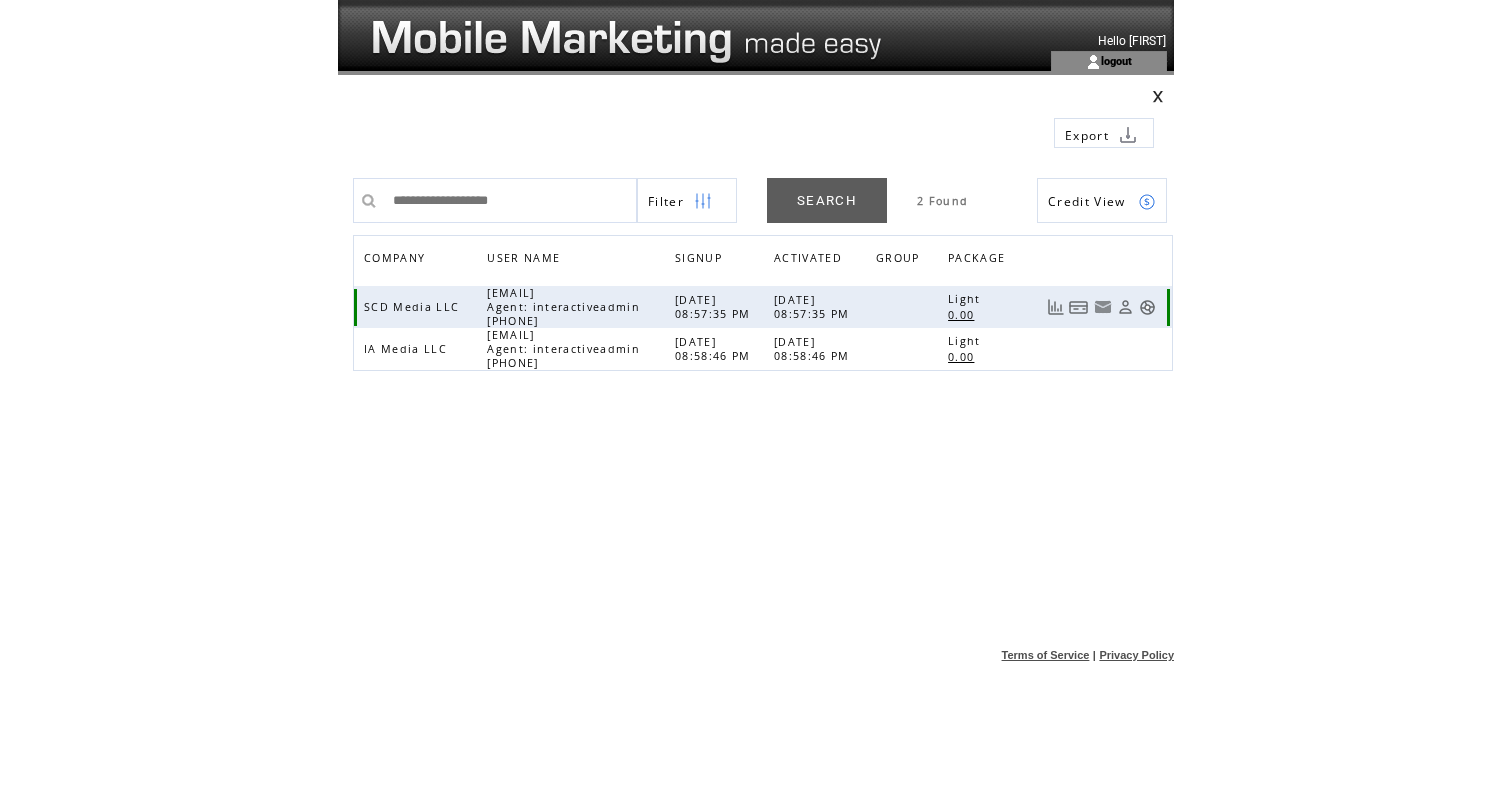 click at bounding box center [1147, 307] 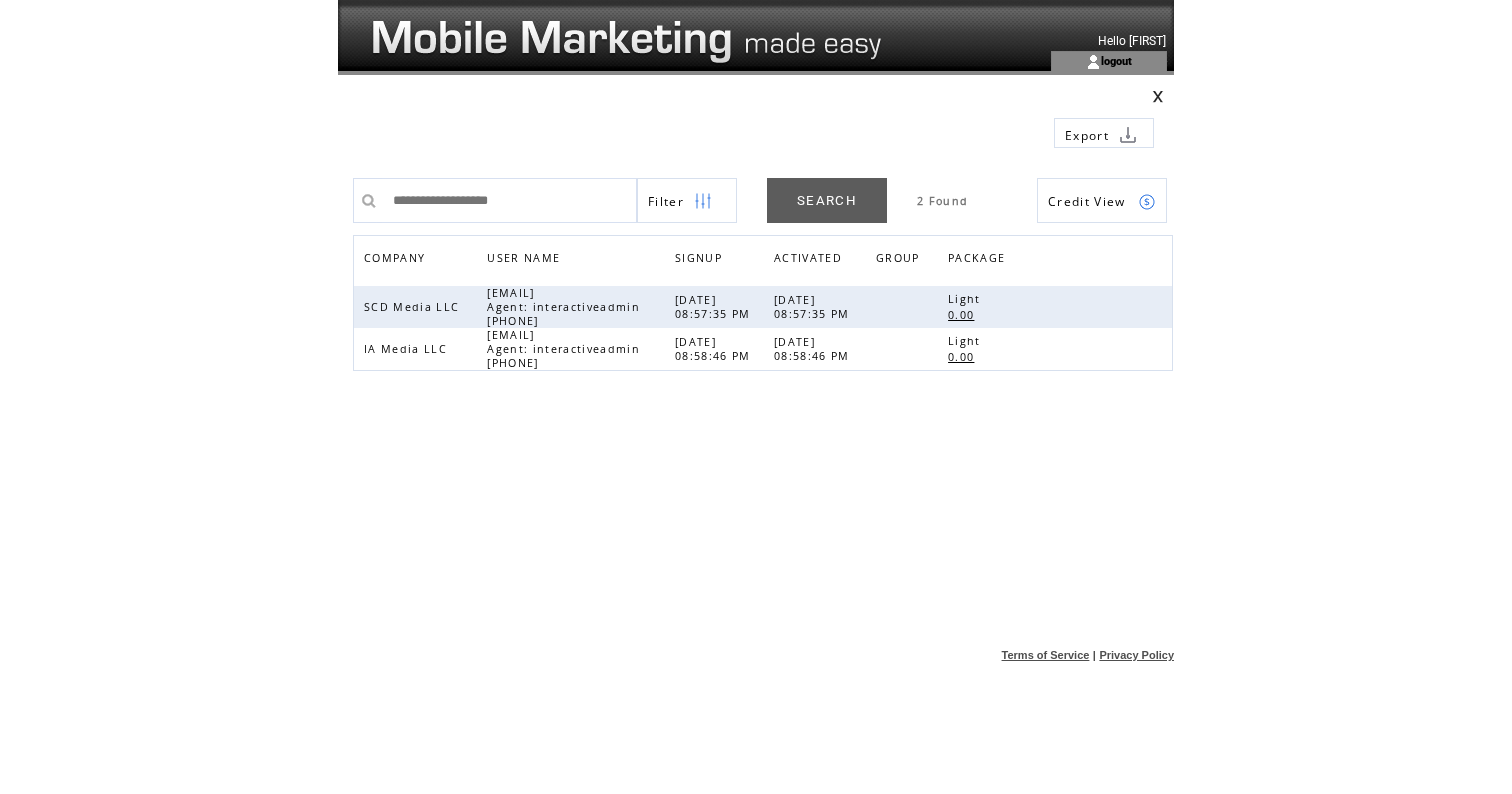 click on "Export" at bounding box center (756, 116) 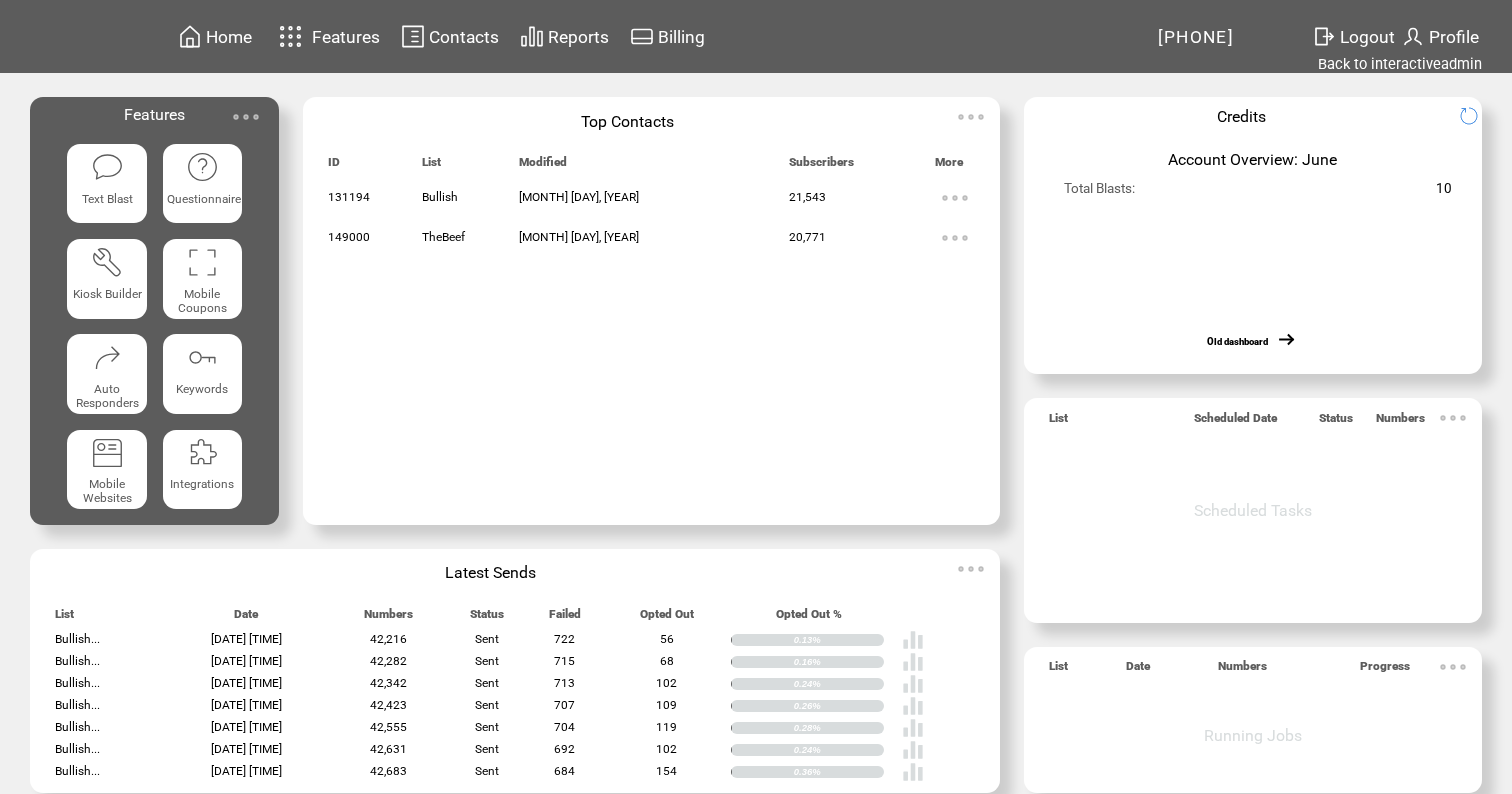 scroll, scrollTop: 0, scrollLeft: 0, axis: both 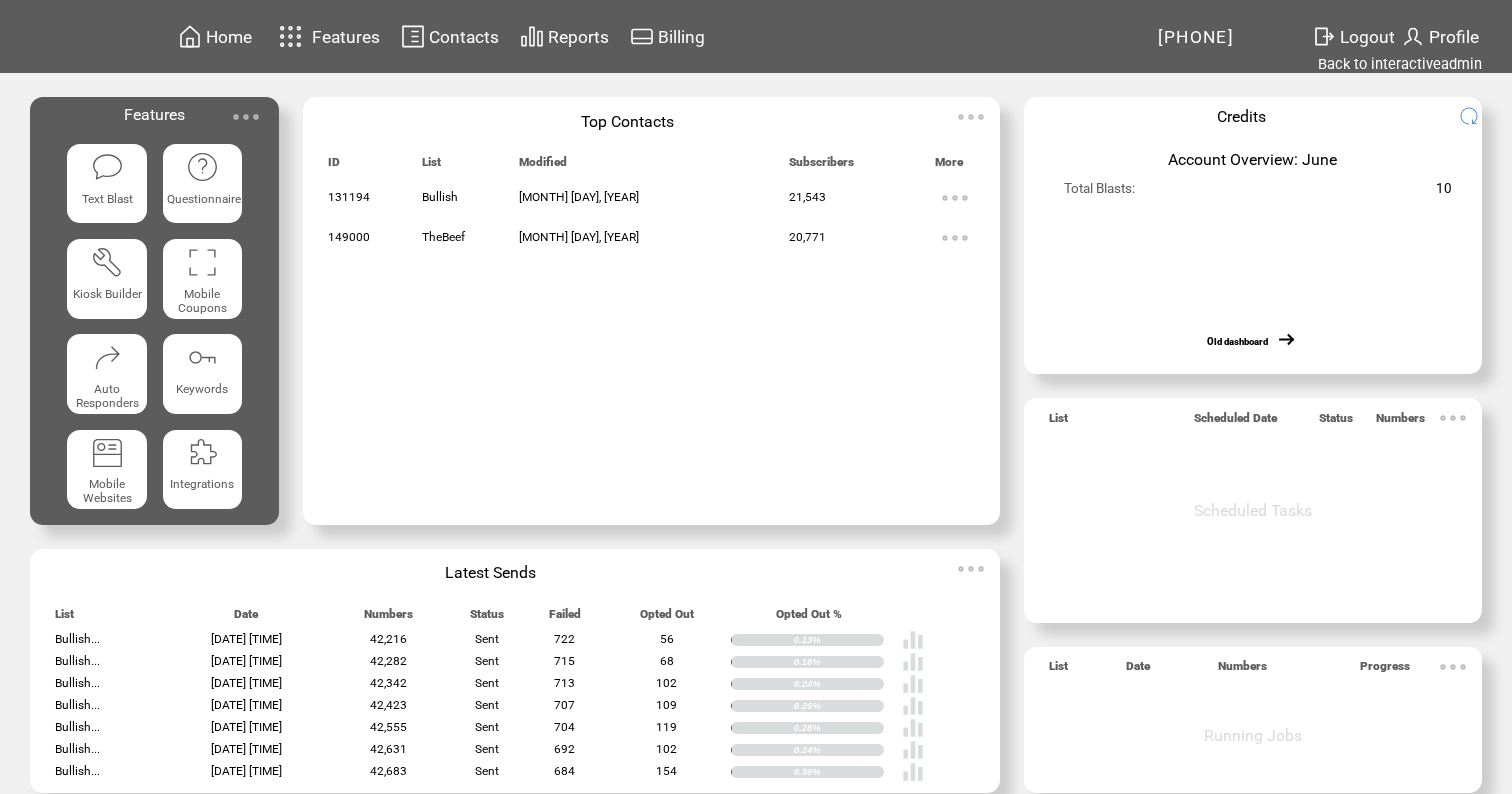 click at bounding box center (107, 167) 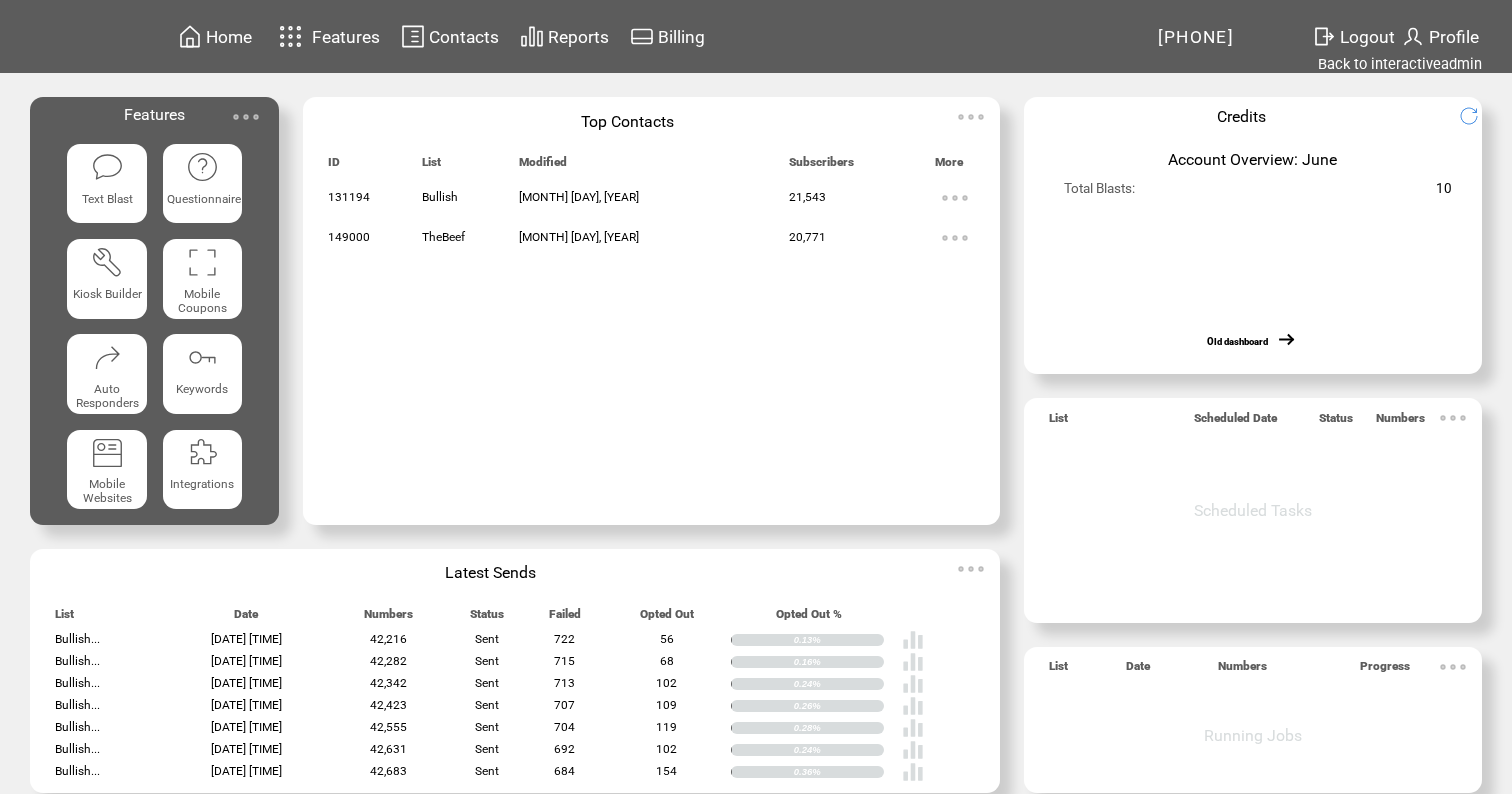 scroll, scrollTop: 0, scrollLeft: 0, axis: both 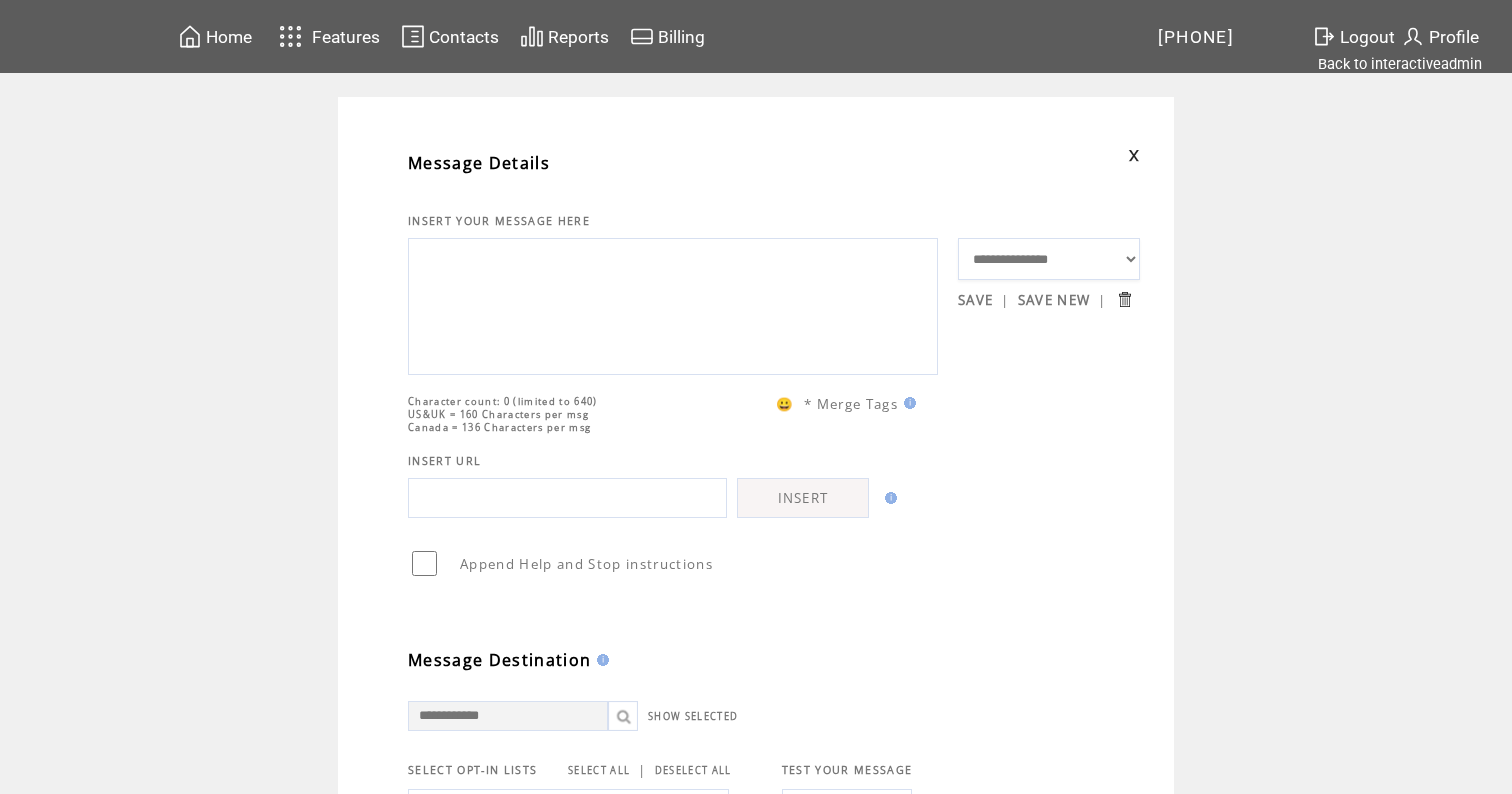 click at bounding box center [673, 304] 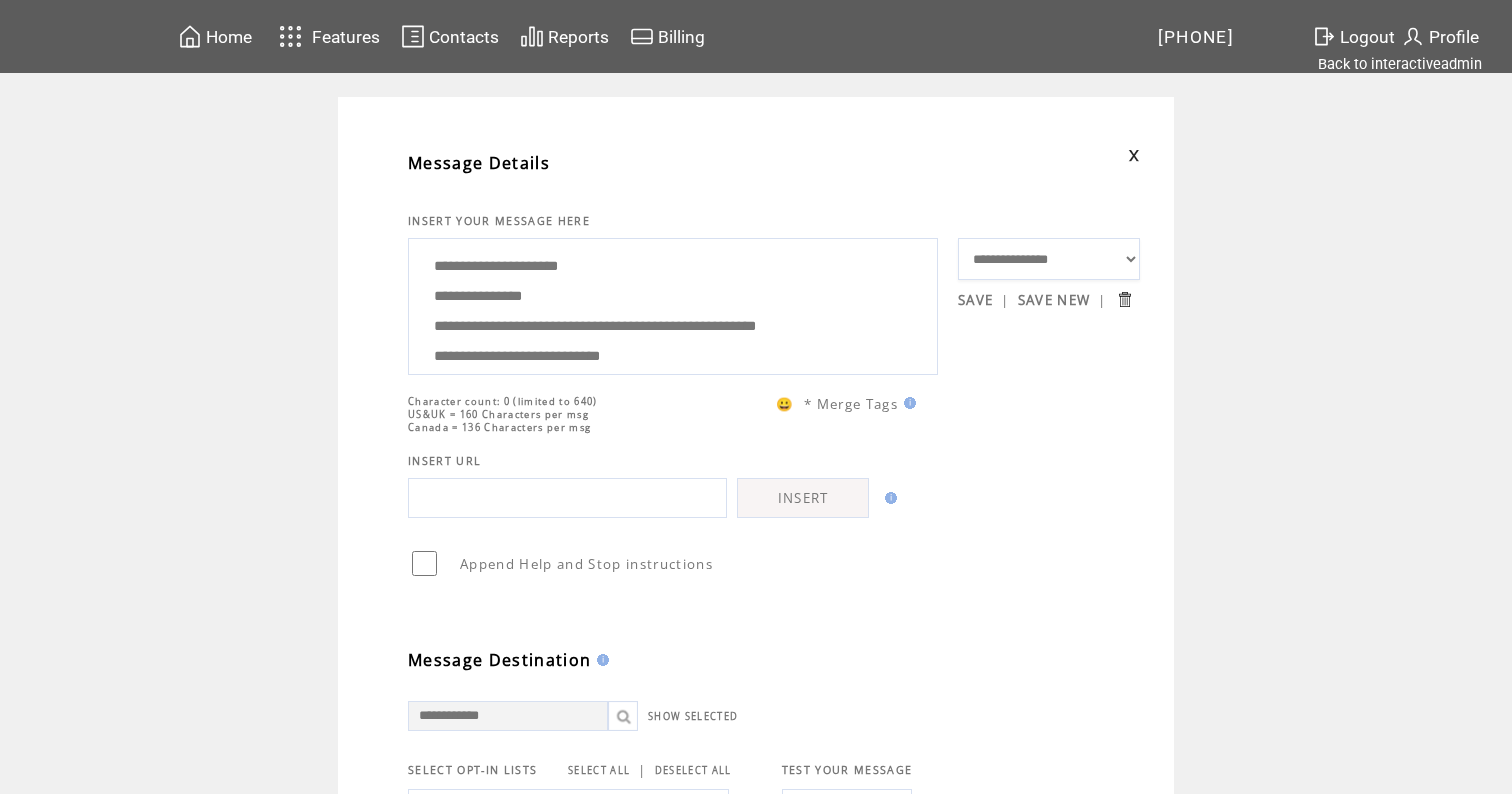scroll, scrollTop: 100, scrollLeft: 0, axis: vertical 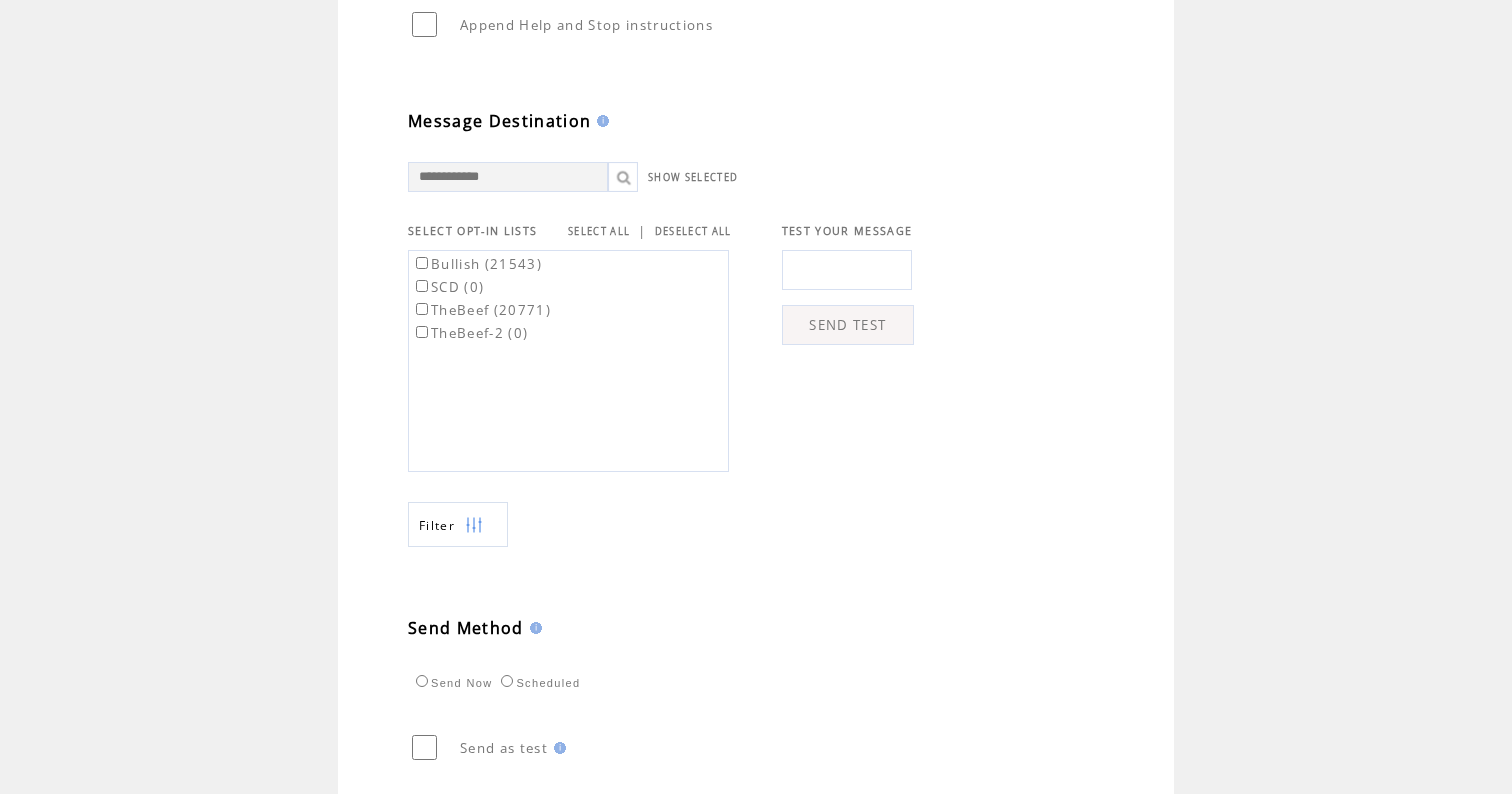 type on "**********" 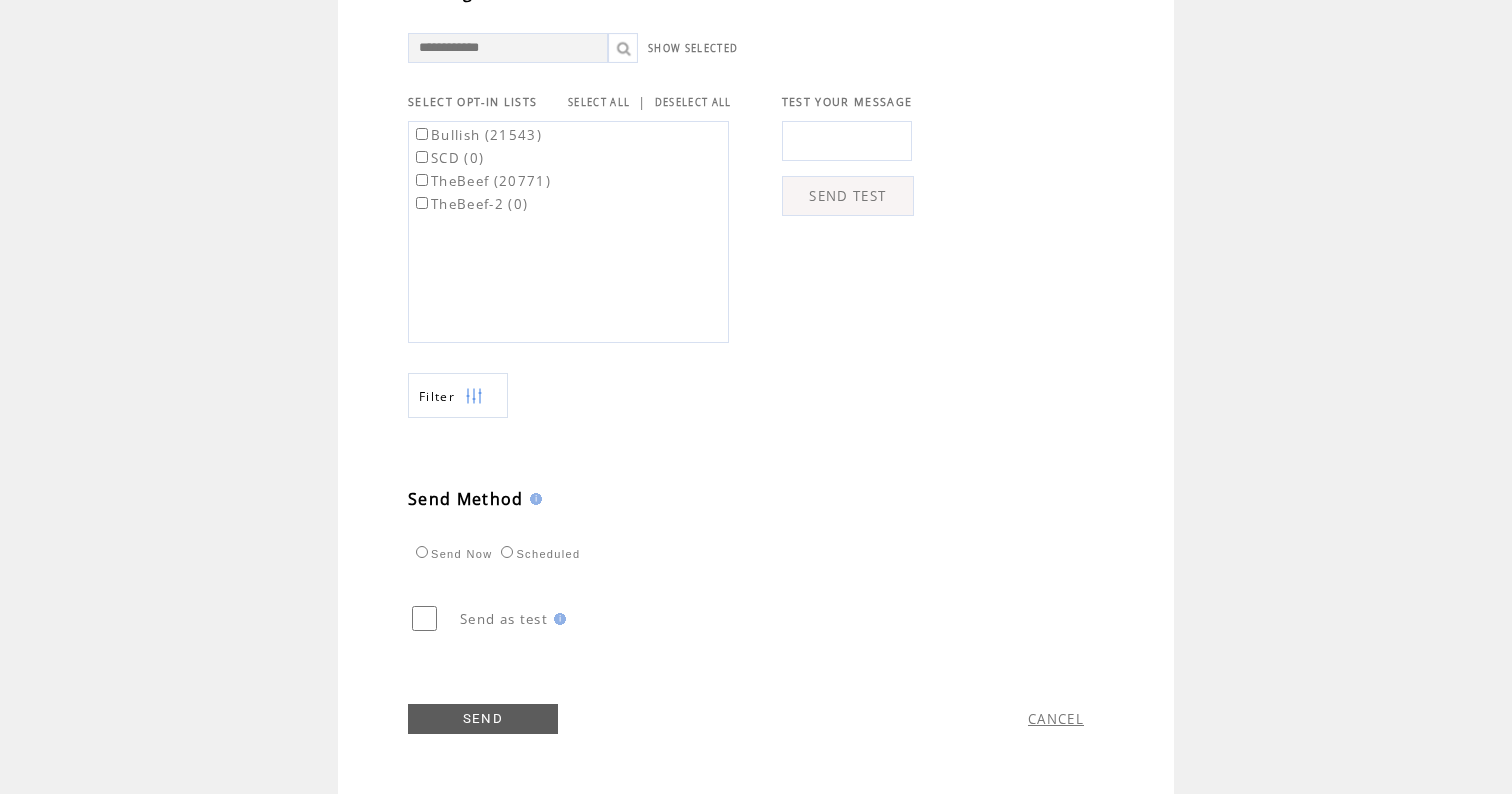 scroll, scrollTop: 709, scrollLeft: 0, axis: vertical 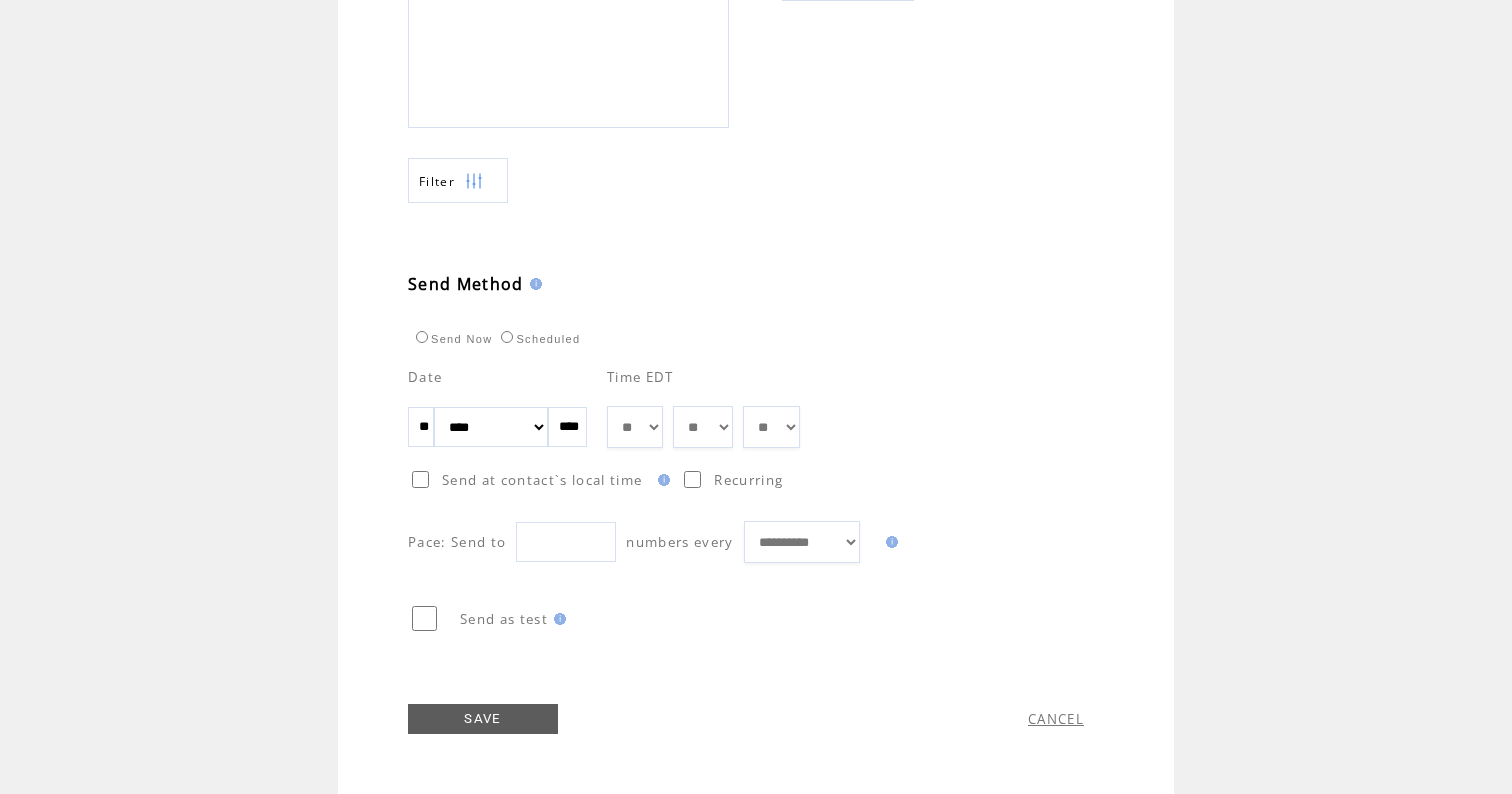 select on "*" 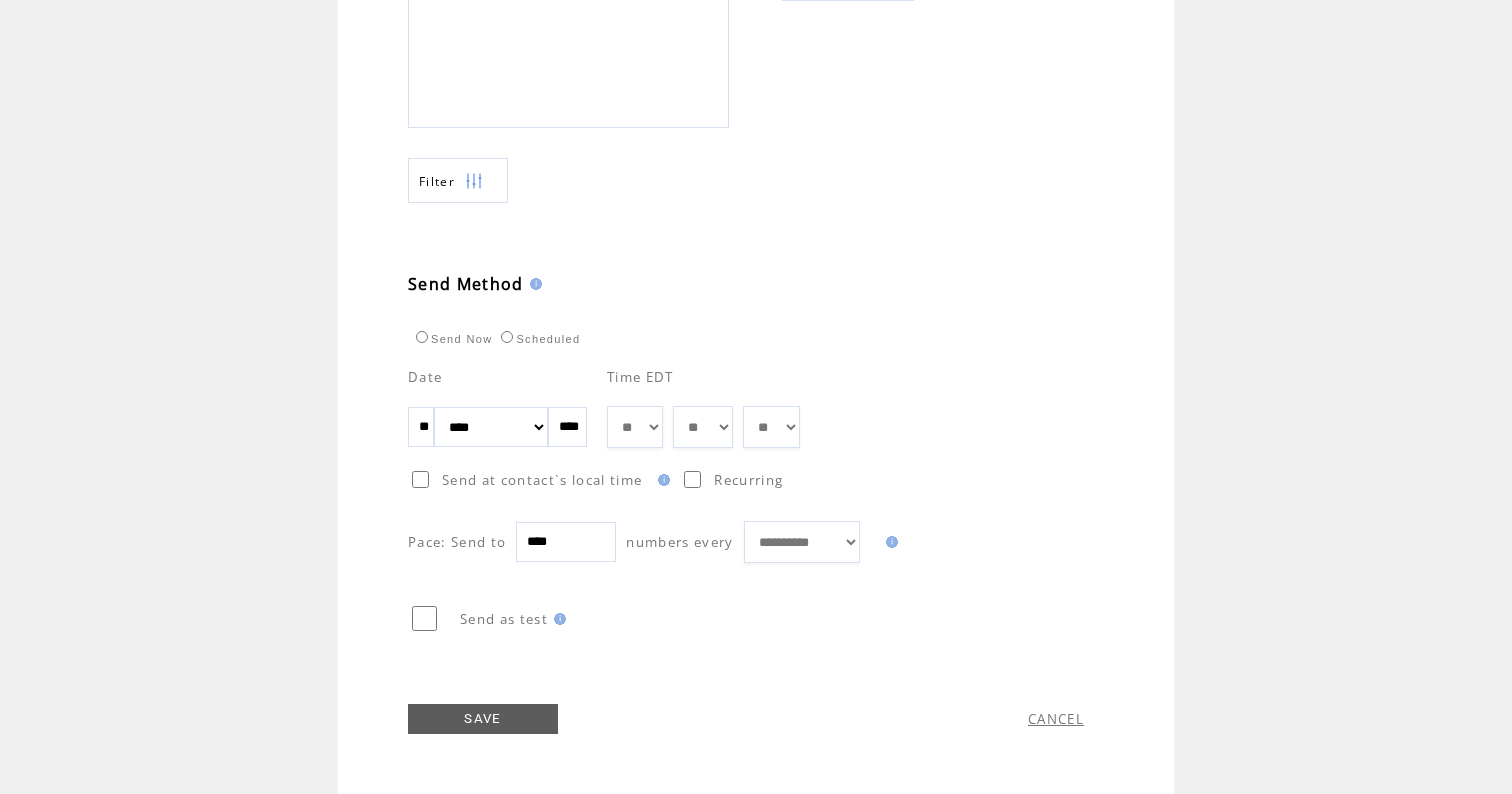type on "****" 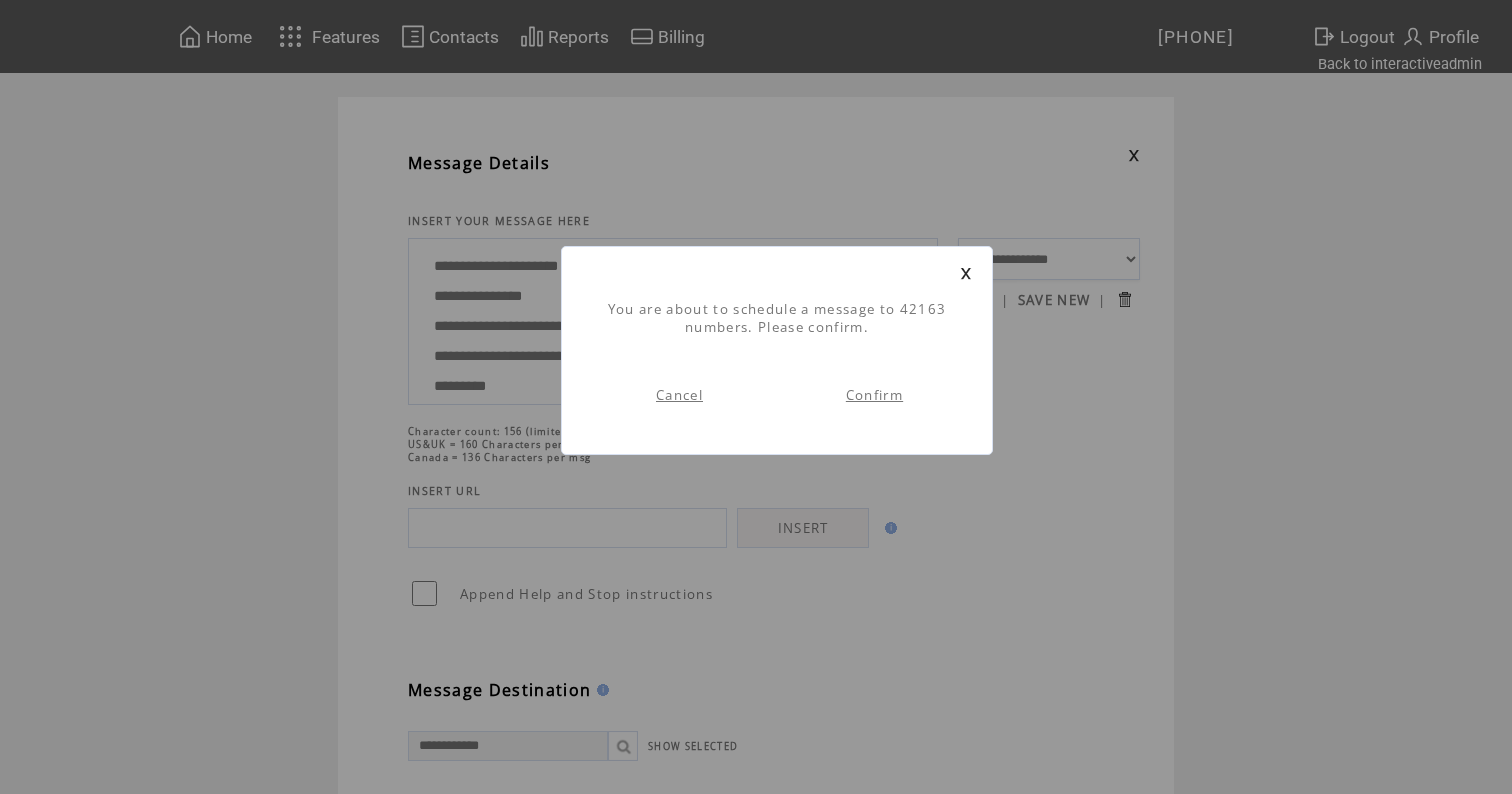 scroll, scrollTop: 1, scrollLeft: 0, axis: vertical 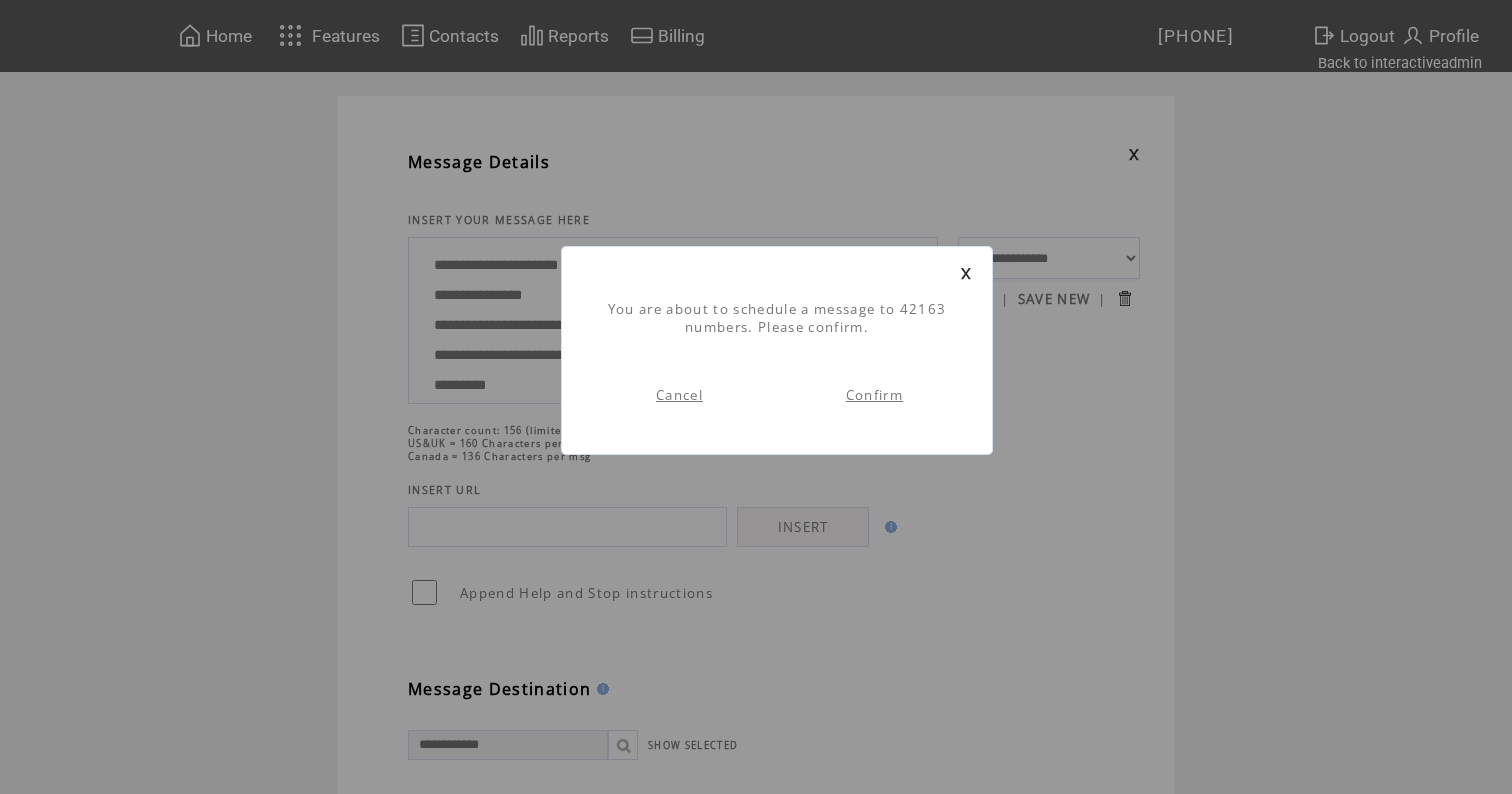 click on "Confirm" at bounding box center (874, 395) 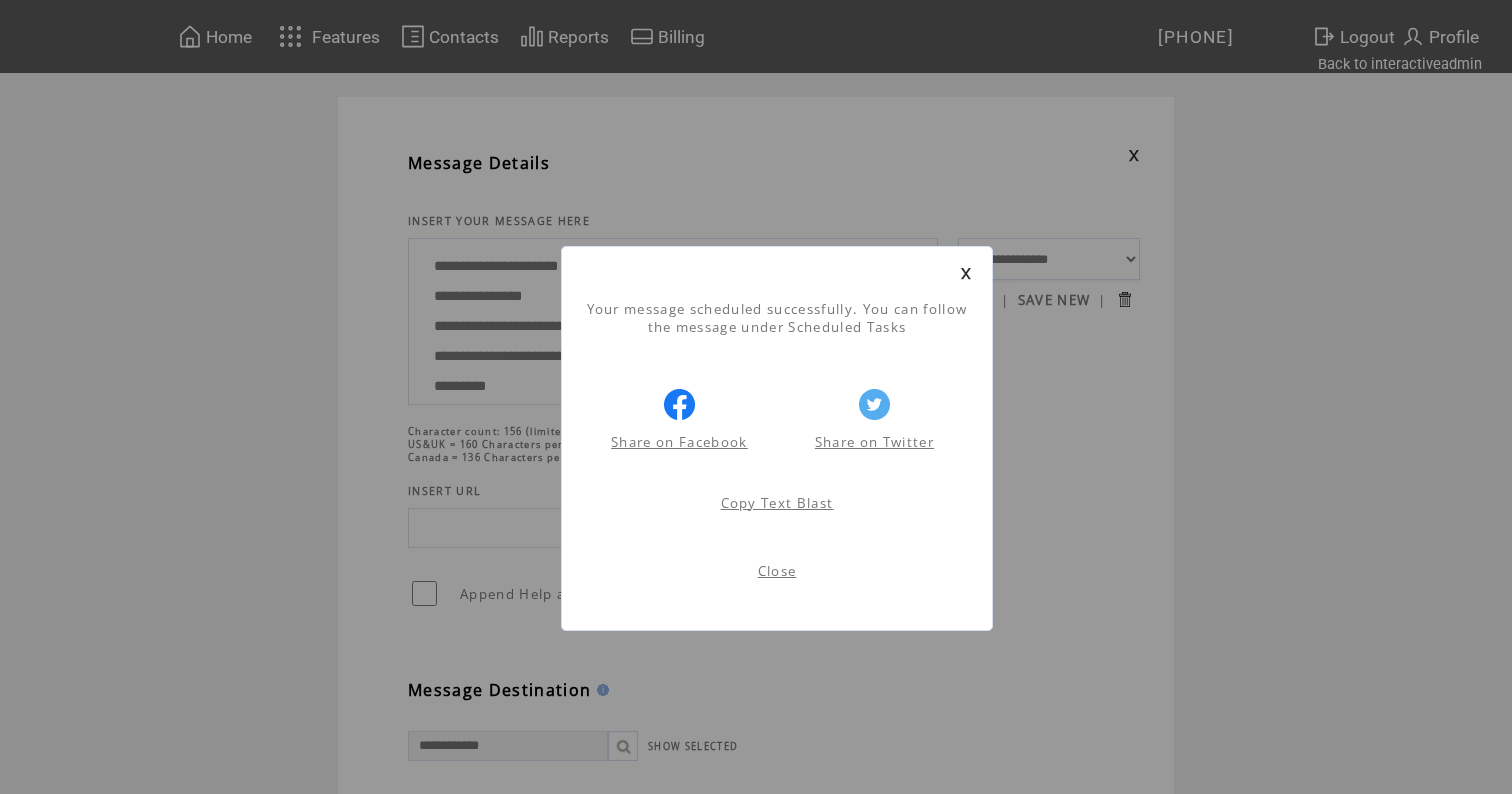 scroll, scrollTop: 1, scrollLeft: 0, axis: vertical 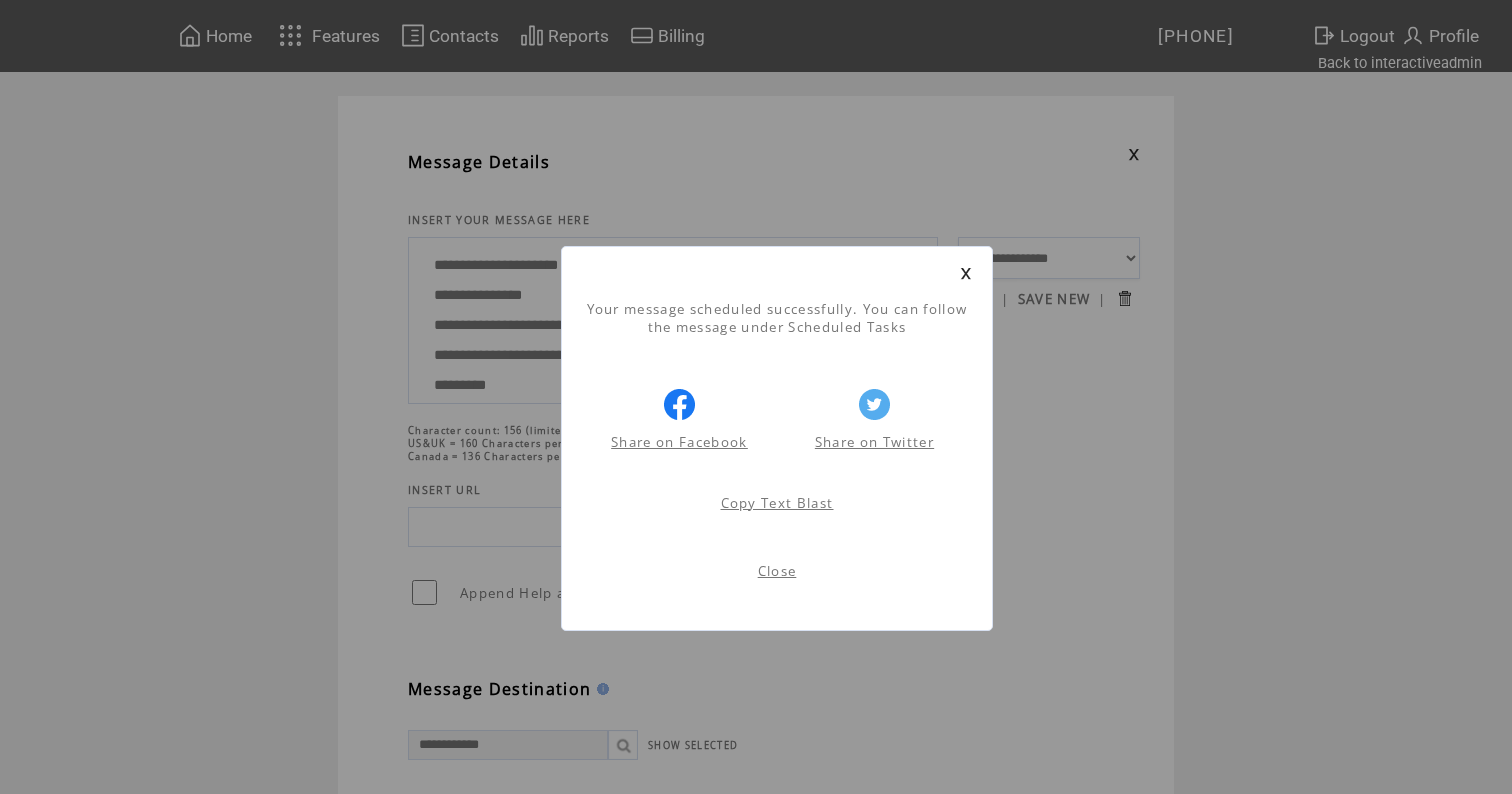 click at bounding box center [966, 273] 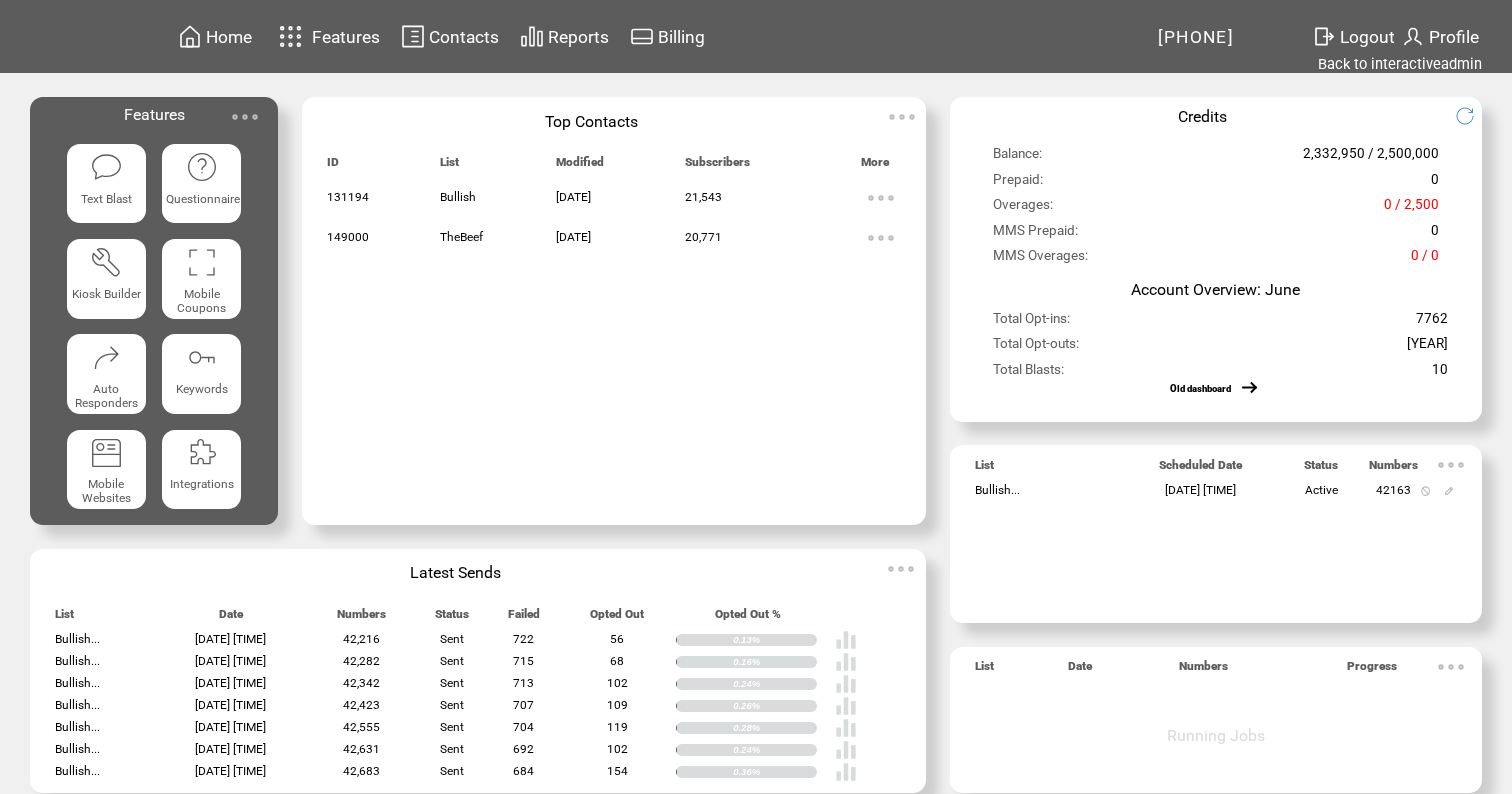 scroll, scrollTop: 0, scrollLeft: 0, axis: both 